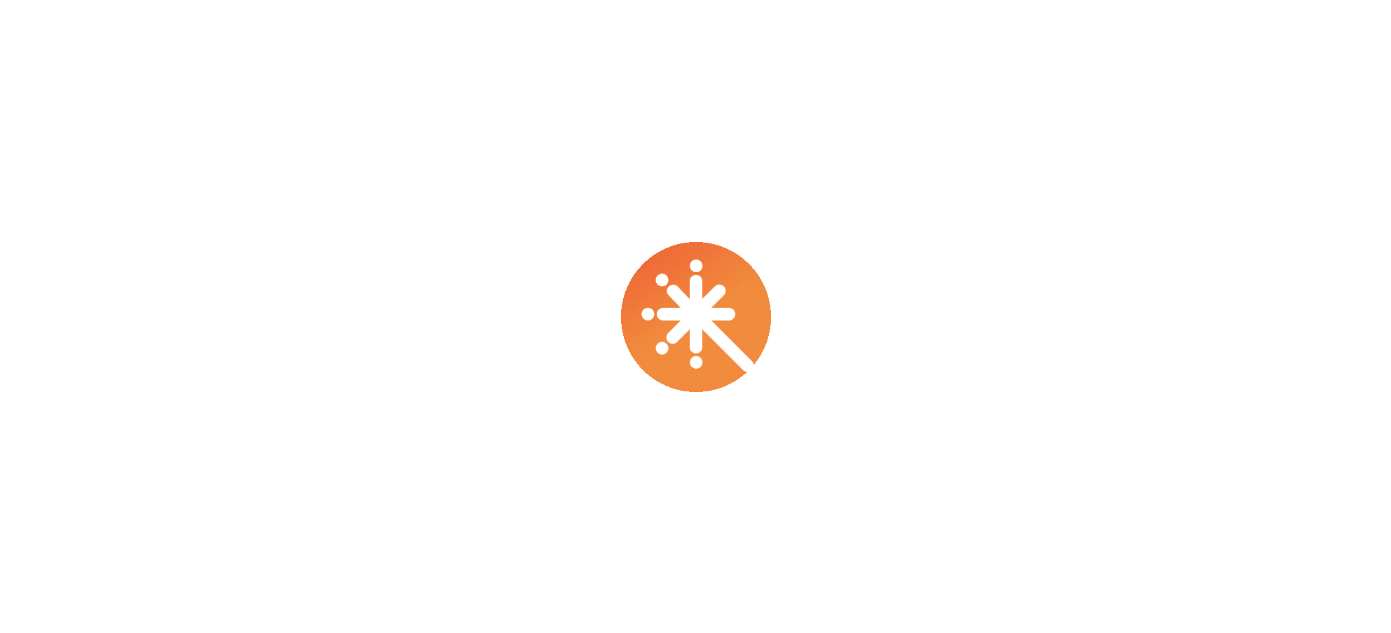 scroll, scrollTop: 0, scrollLeft: 0, axis: both 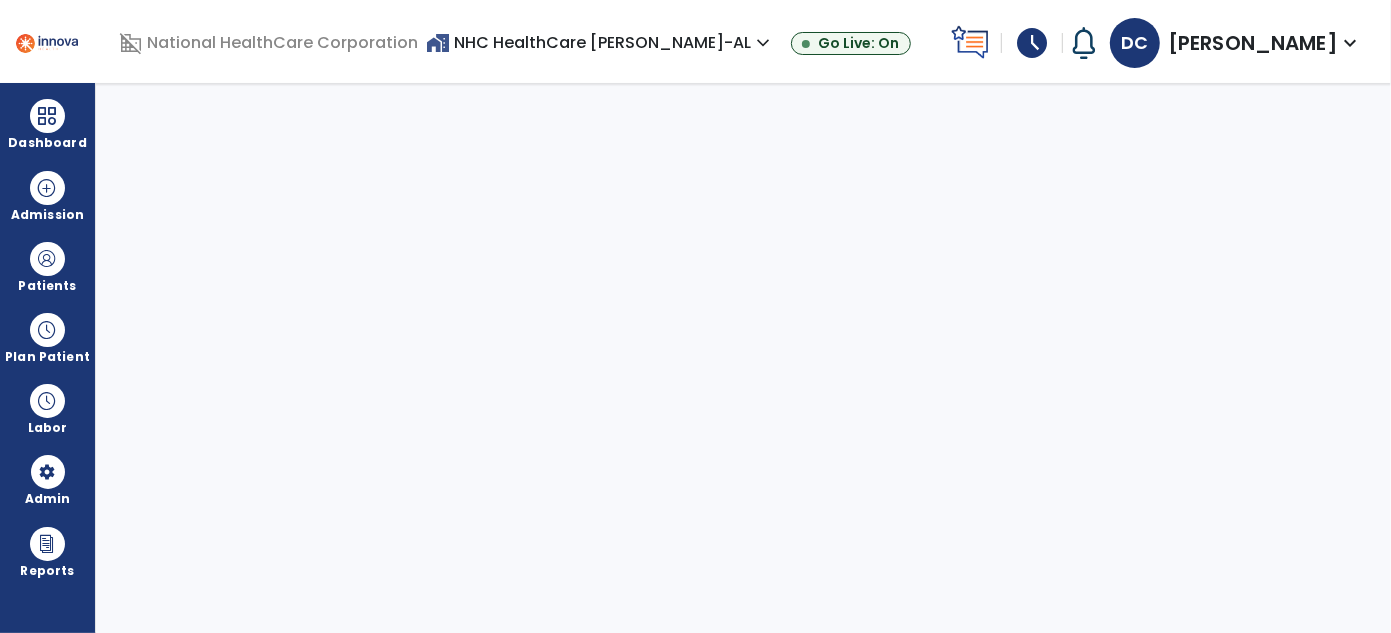 select on "***" 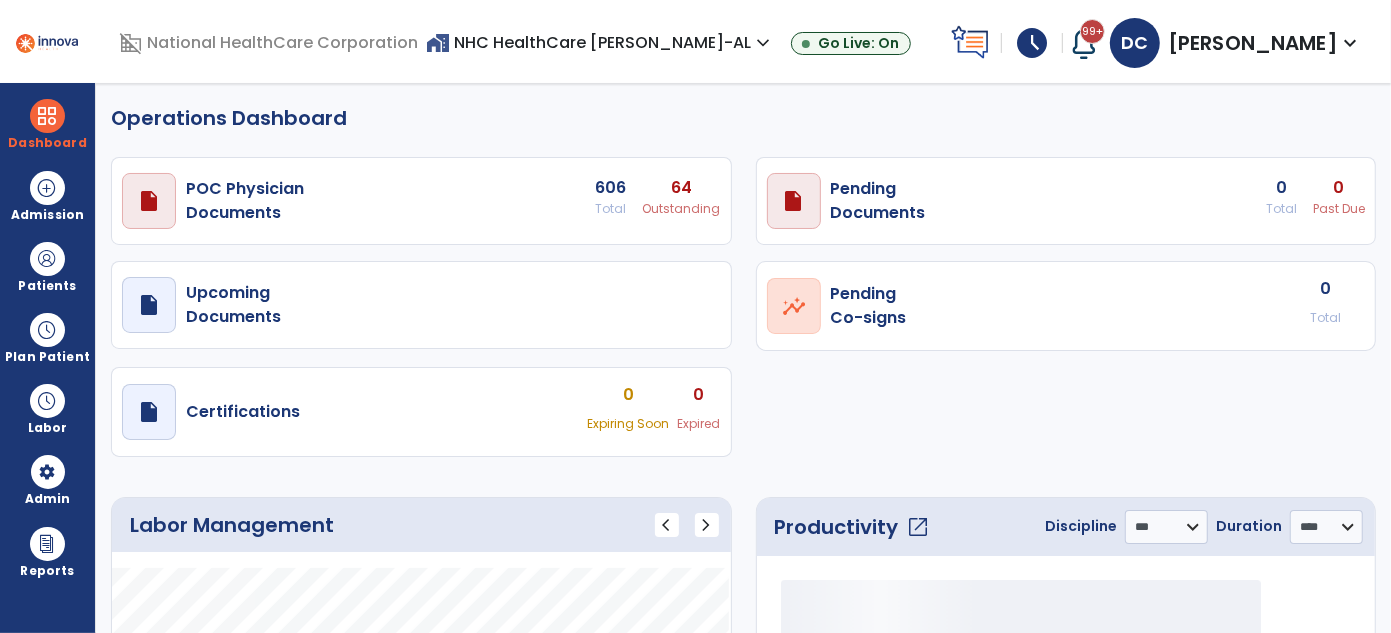 select on "***" 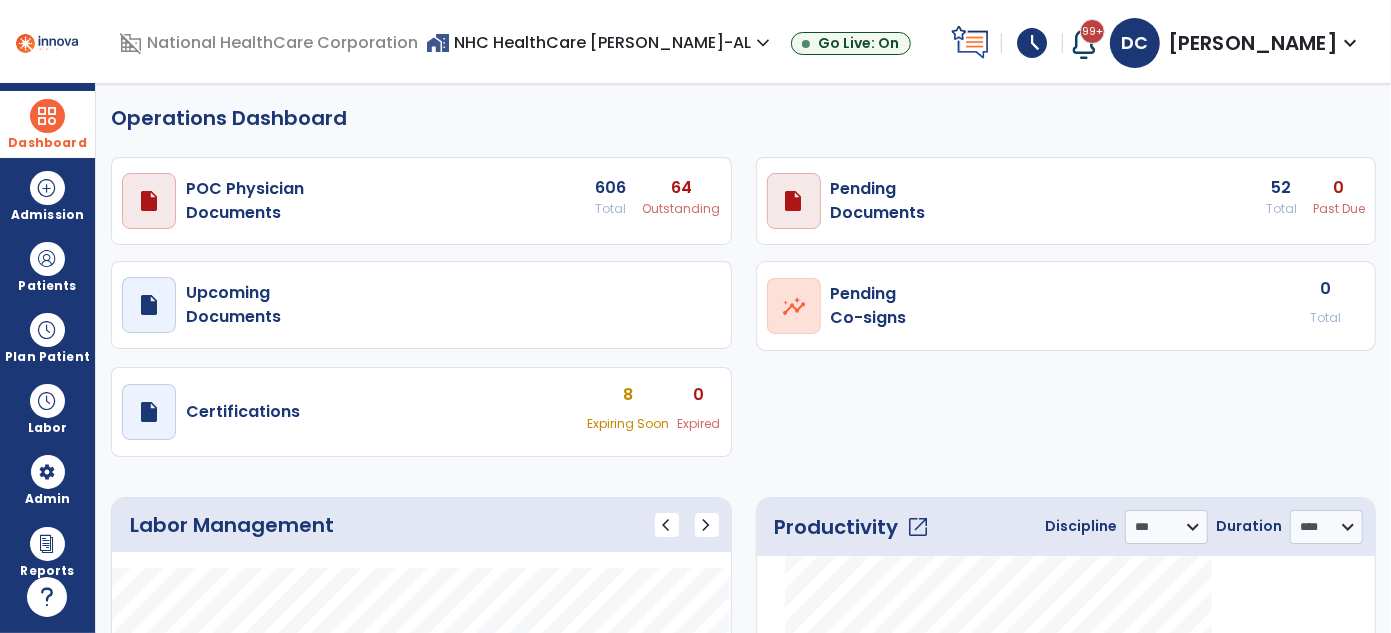 click at bounding box center [47, 116] 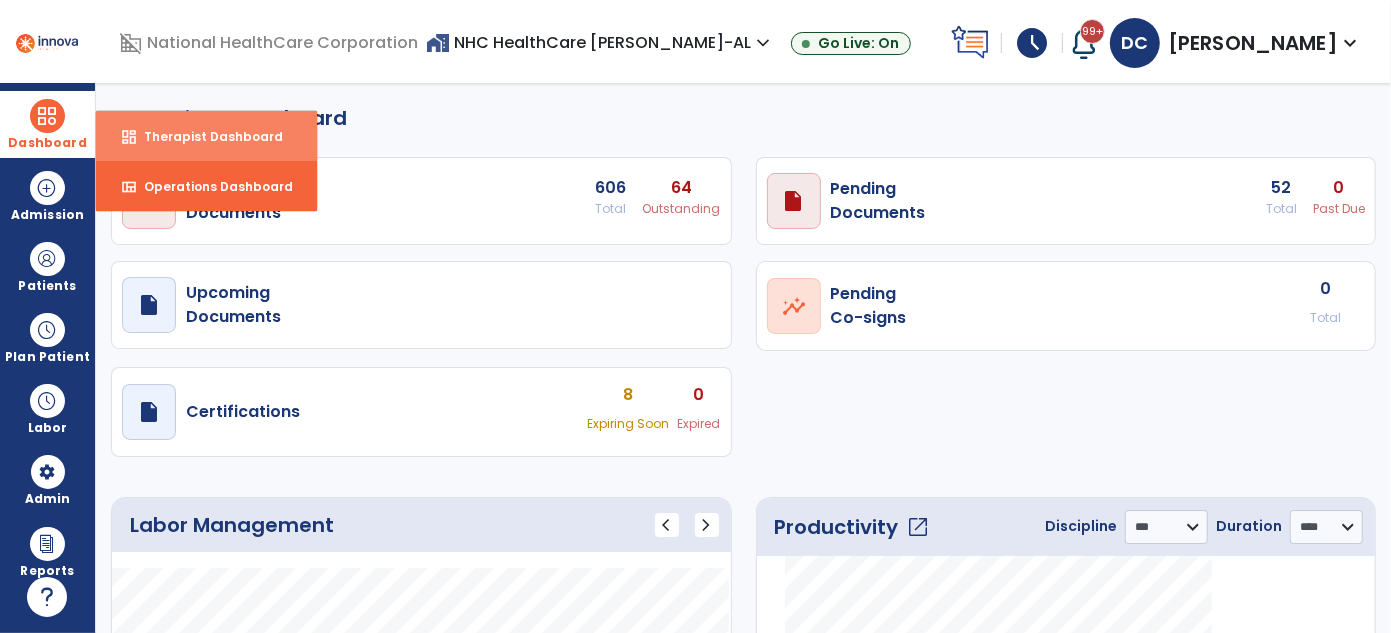 click on "Therapist Dashboard" at bounding box center (205, 136) 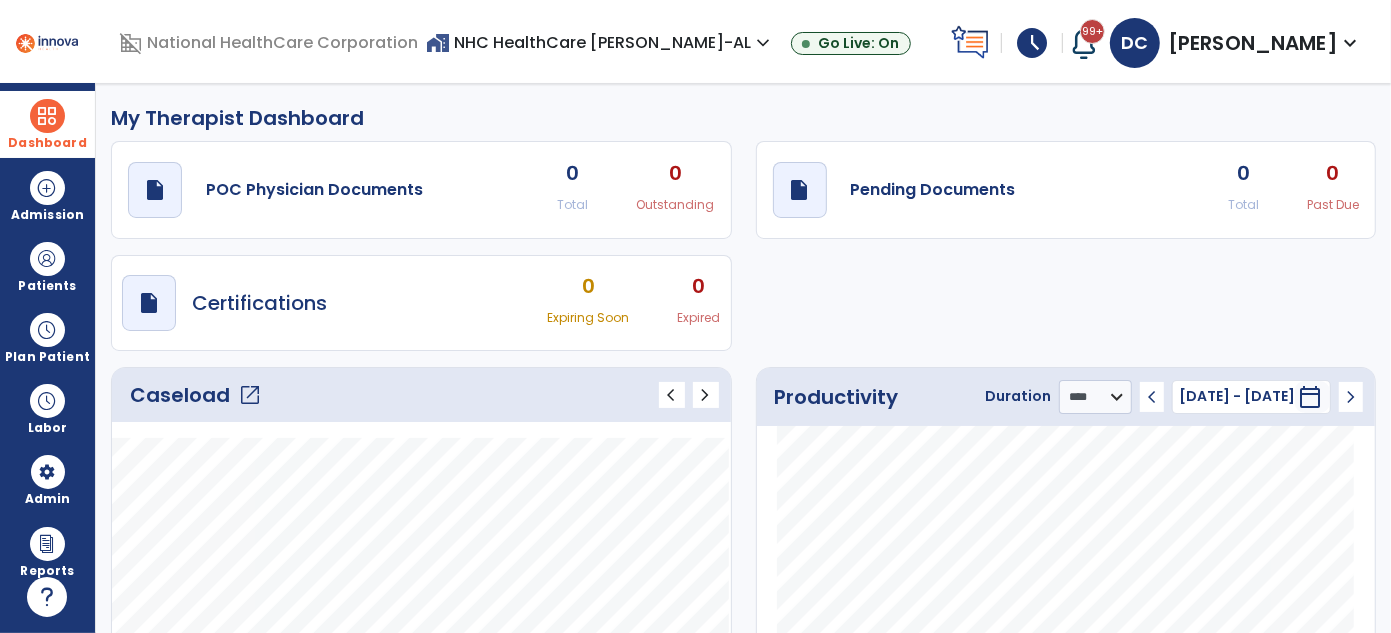 click on "open_in_new" 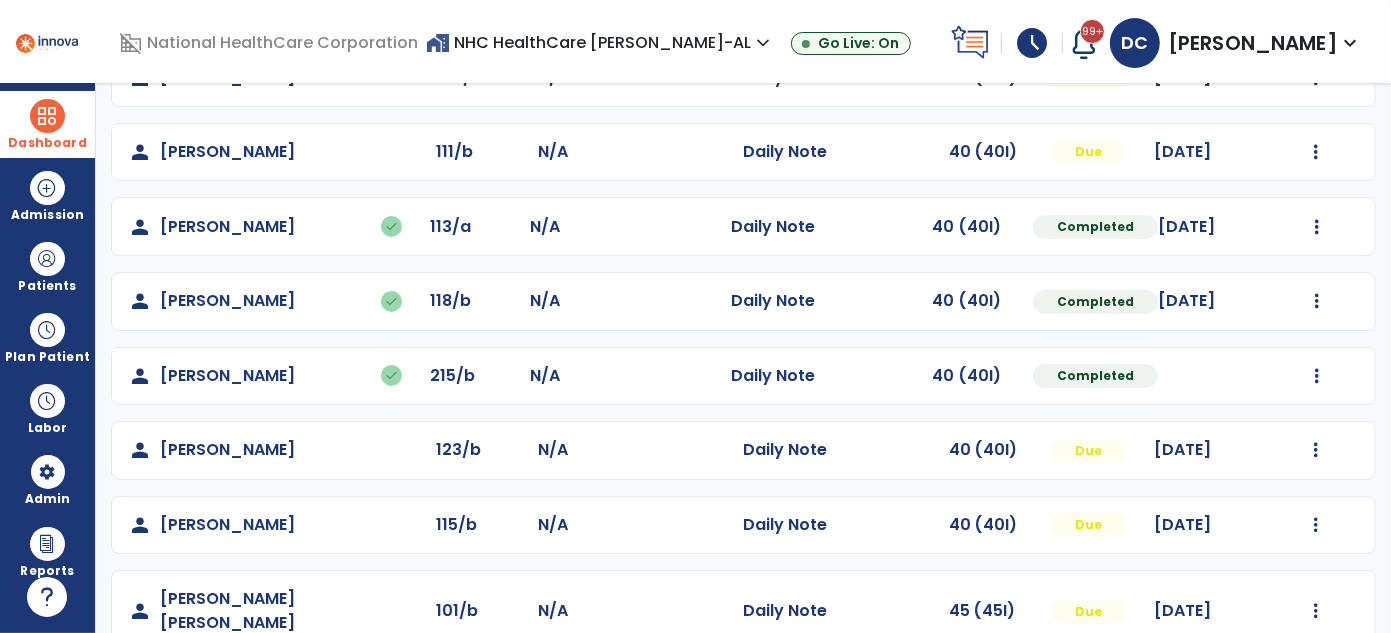 scroll, scrollTop: 378, scrollLeft: 0, axis: vertical 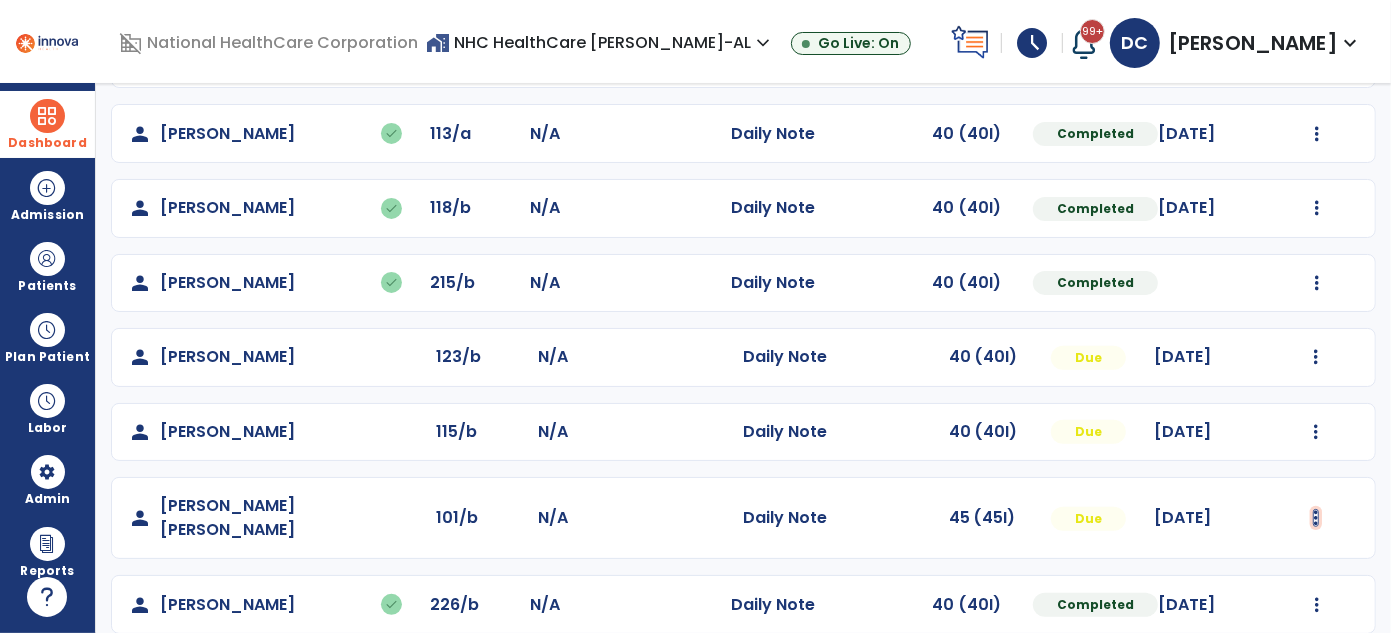 click at bounding box center (1316, -90) 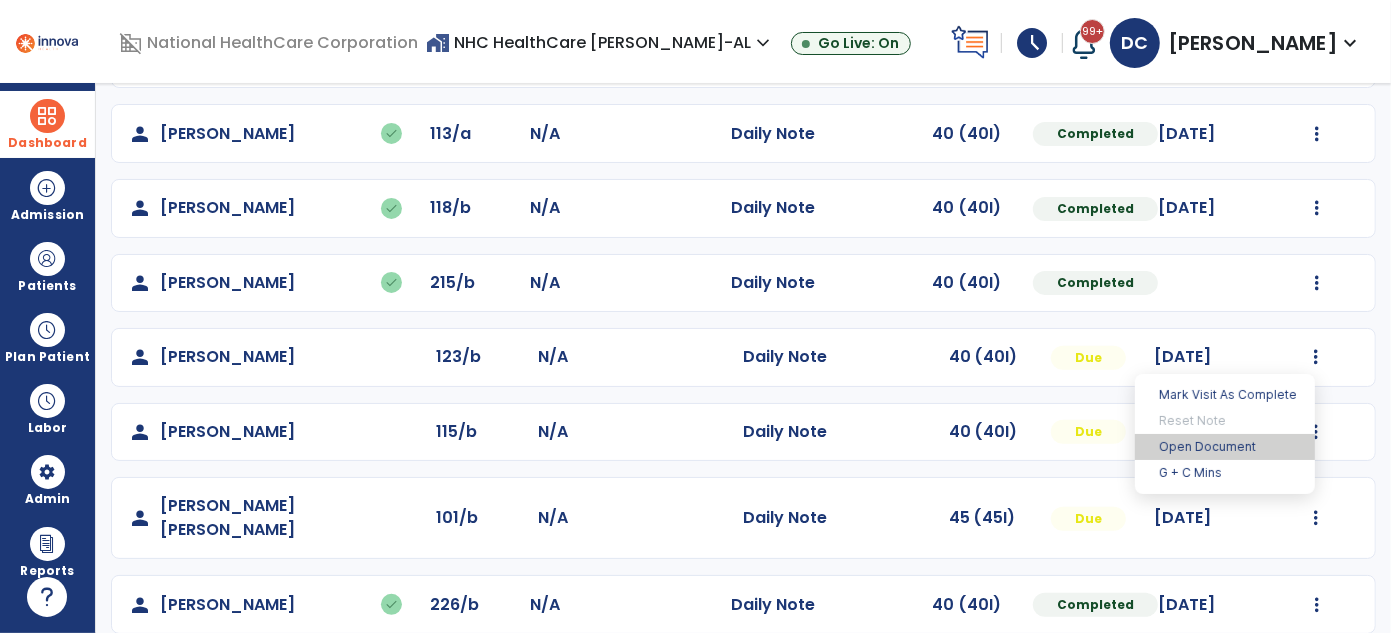 click on "Open Document" at bounding box center [1225, 447] 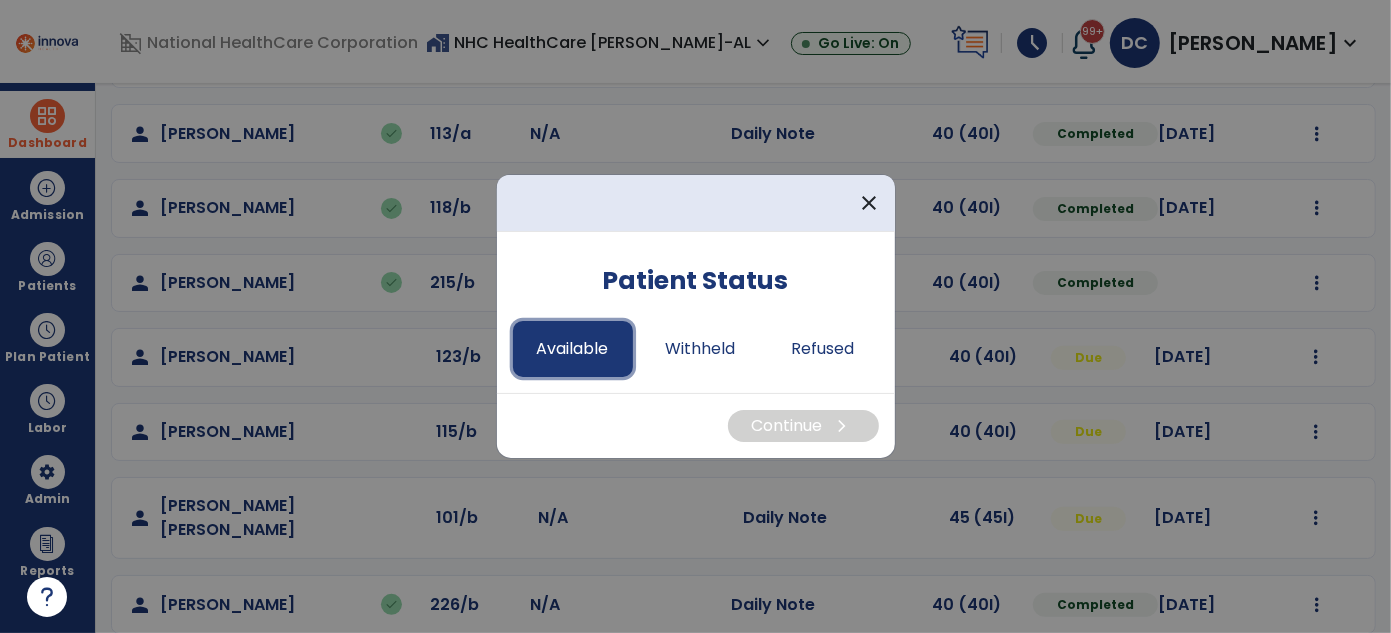 click on "Available" at bounding box center (573, 349) 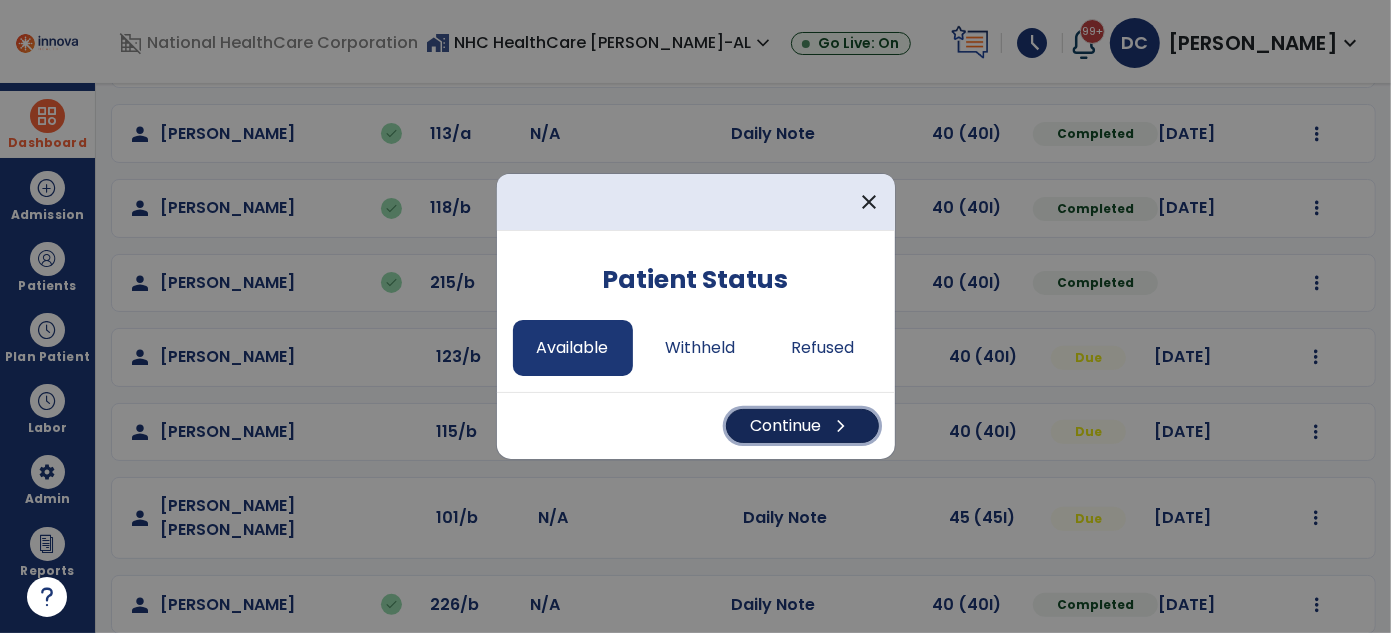 click on "Continue   chevron_right" at bounding box center [802, 426] 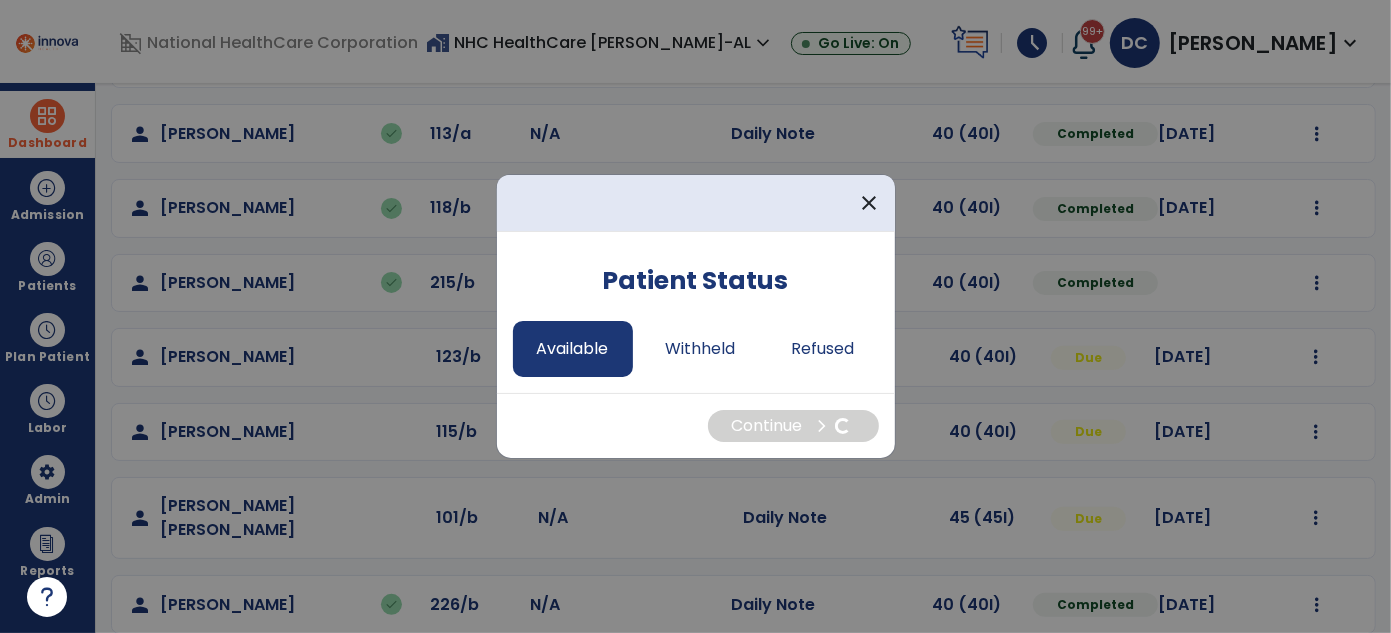 select on "*" 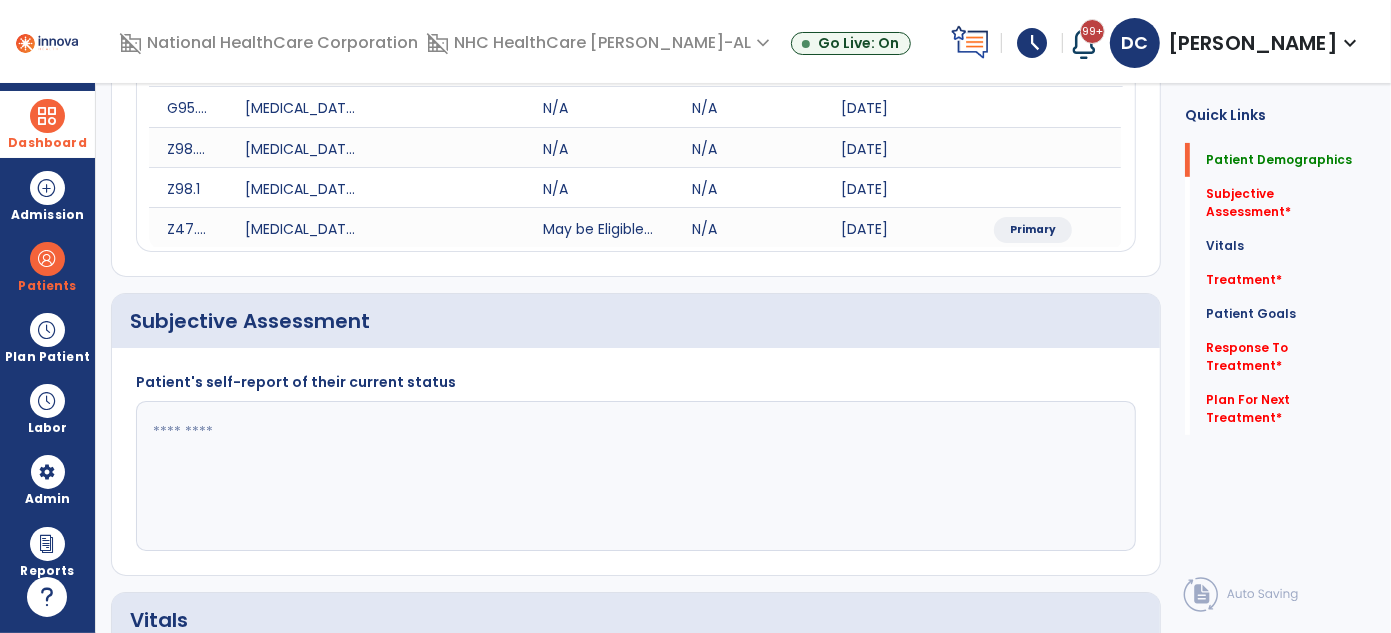 scroll, scrollTop: 0, scrollLeft: 0, axis: both 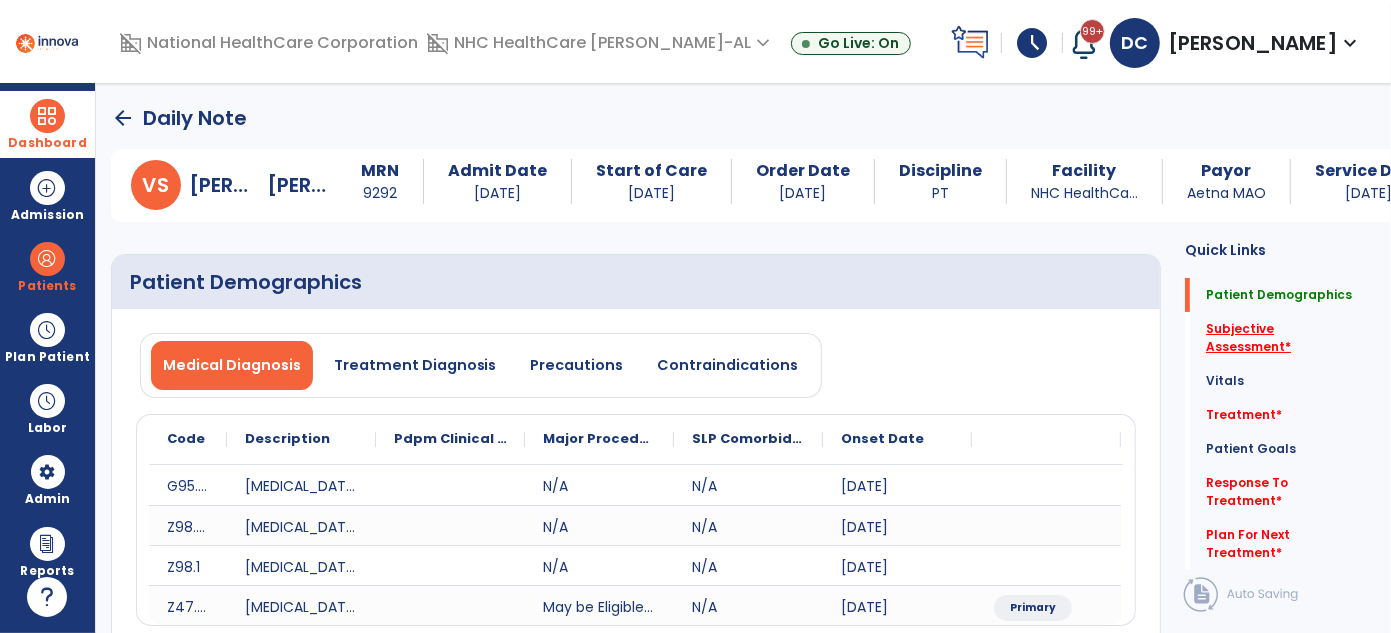 click on "Subjective Assessment   *" 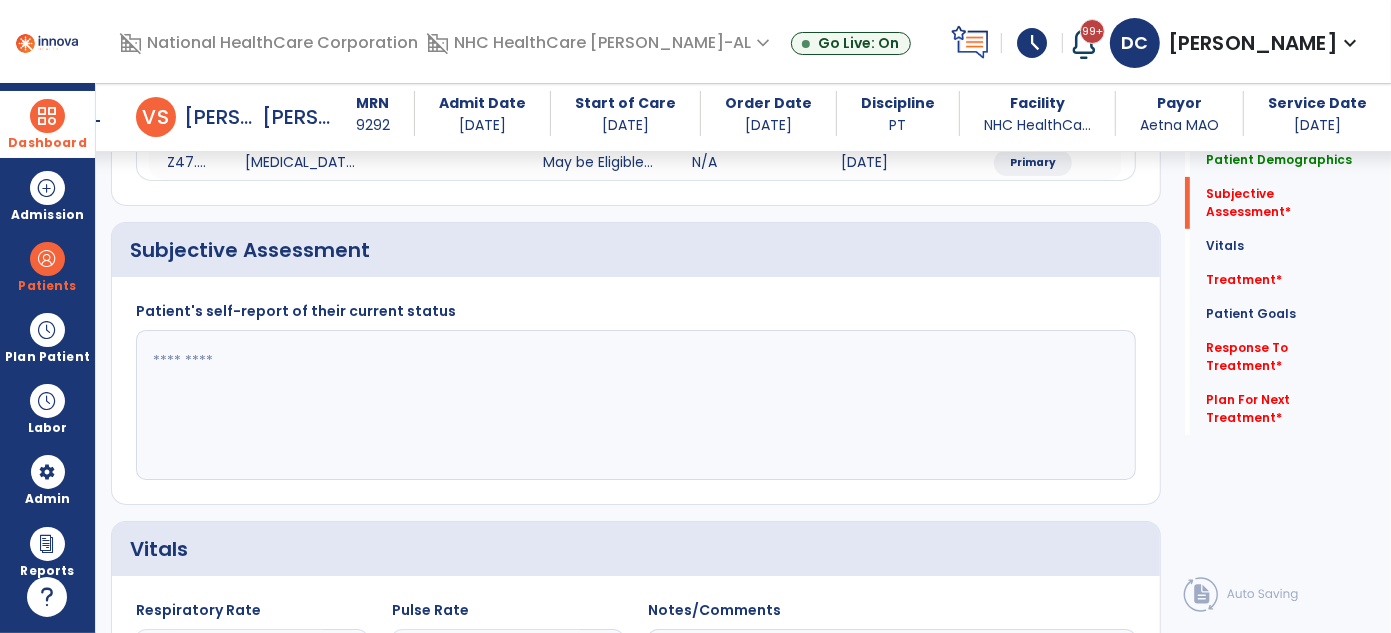 scroll, scrollTop: 448, scrollLeft: 0, axis: vertical 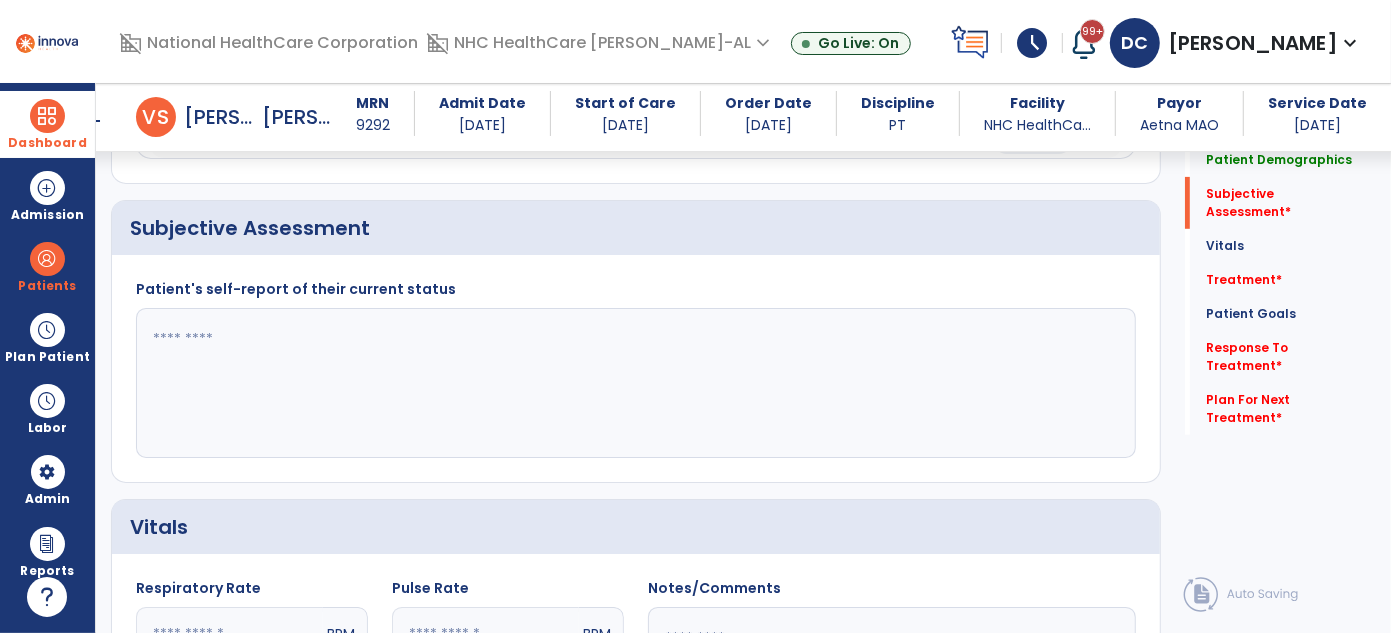 click 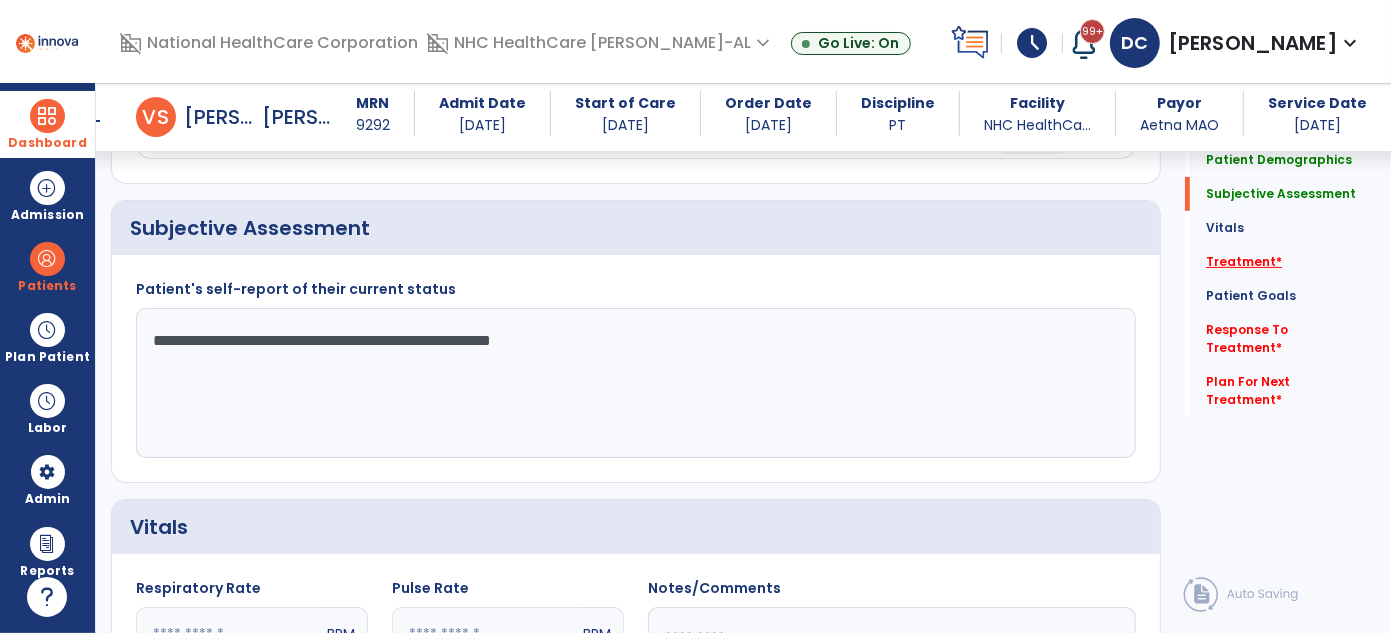 type on "**********" 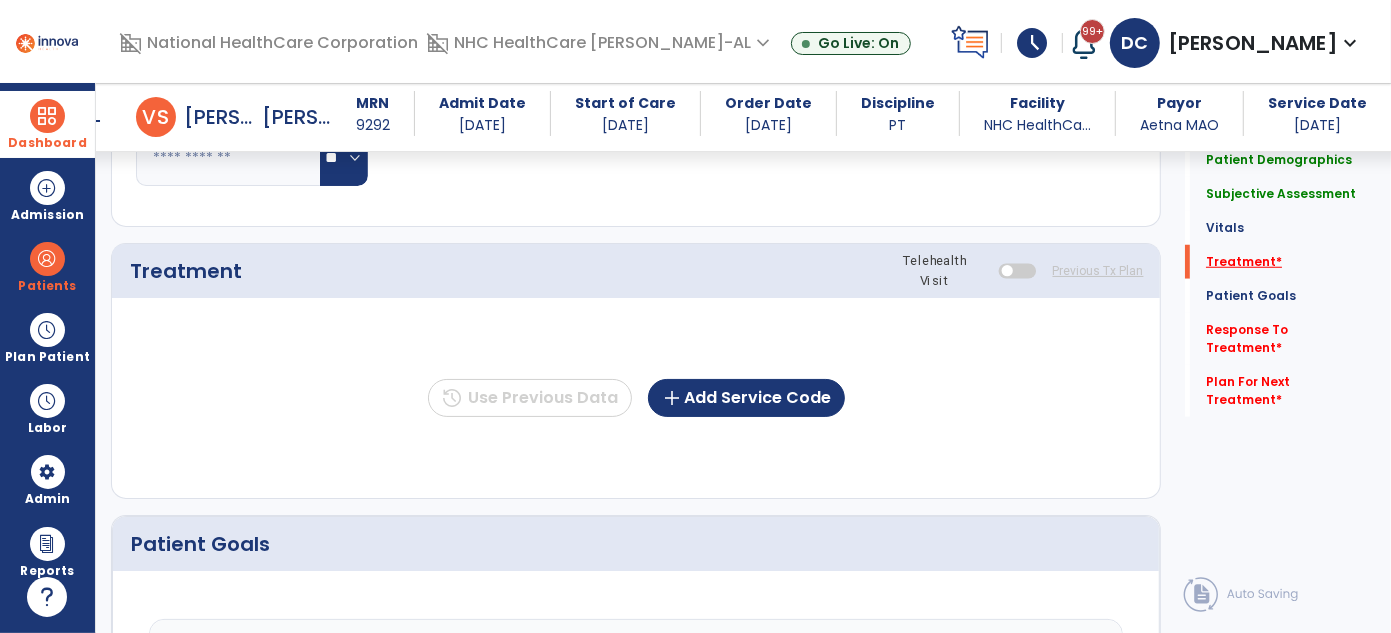 scroll, scrollTop: 1137, scrollLeft: 0, axis: vertical 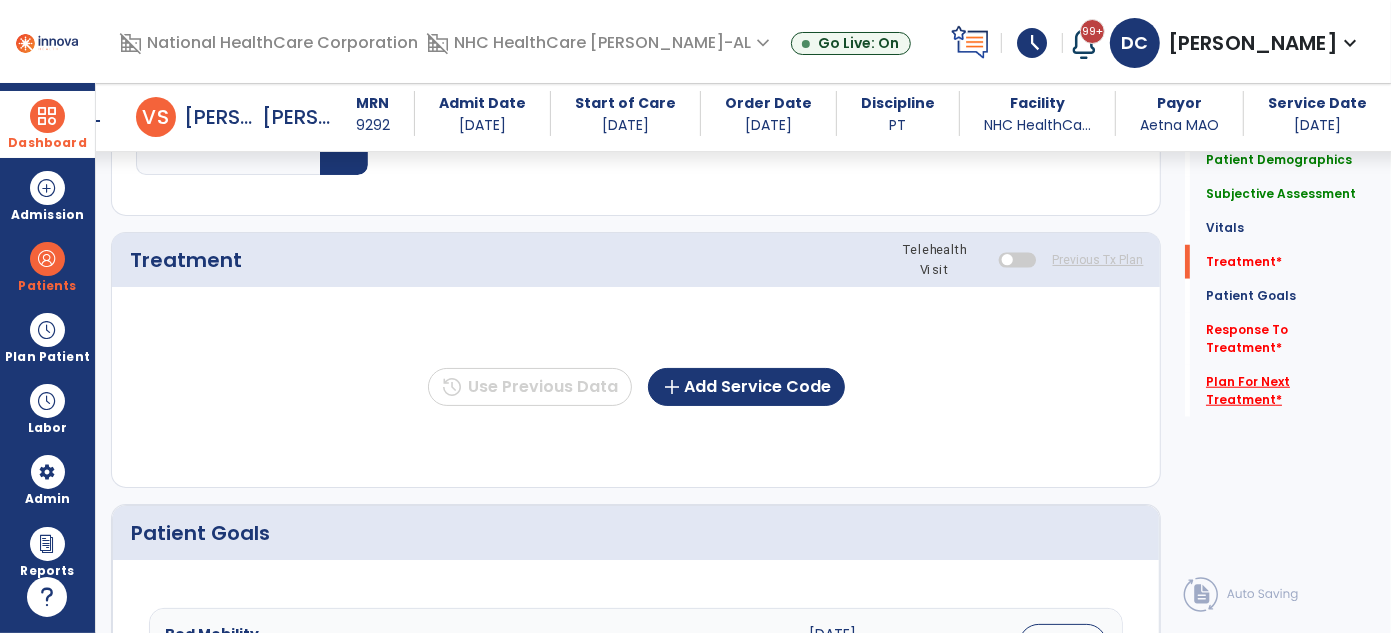 click on "Plan For Next Treatment   *" 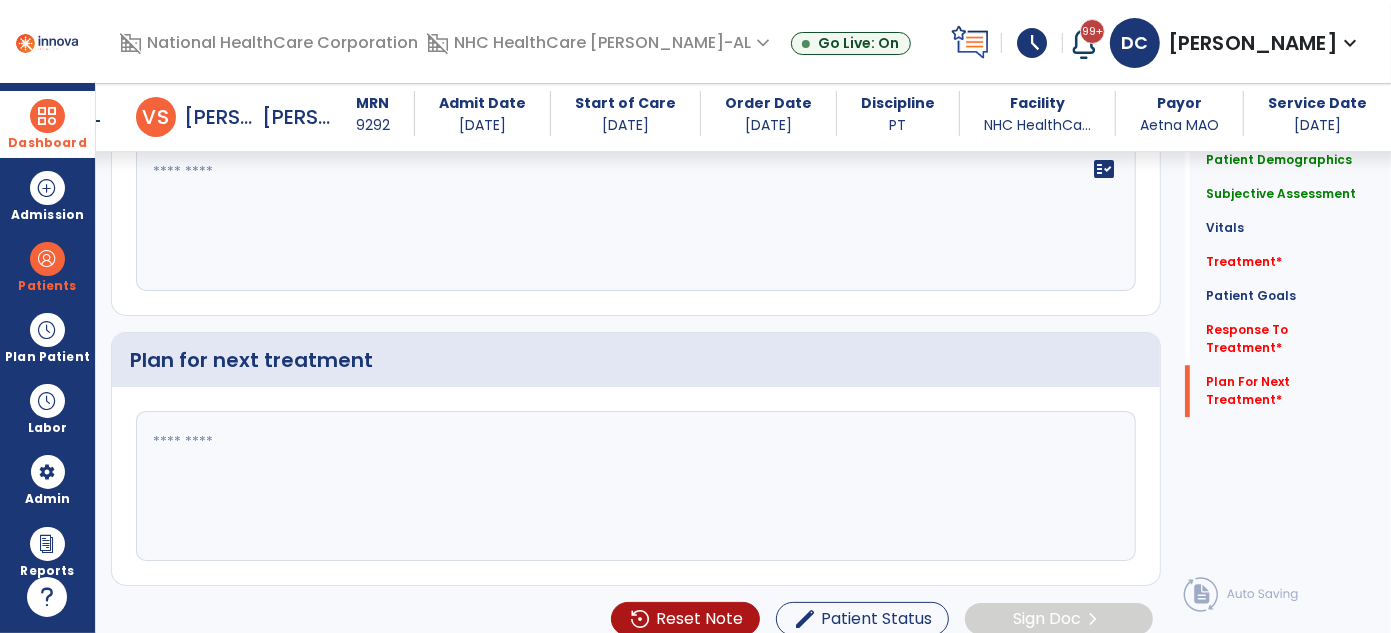 scroll, scrollTop: 3508, scrollLeft: 0, axis: vertical 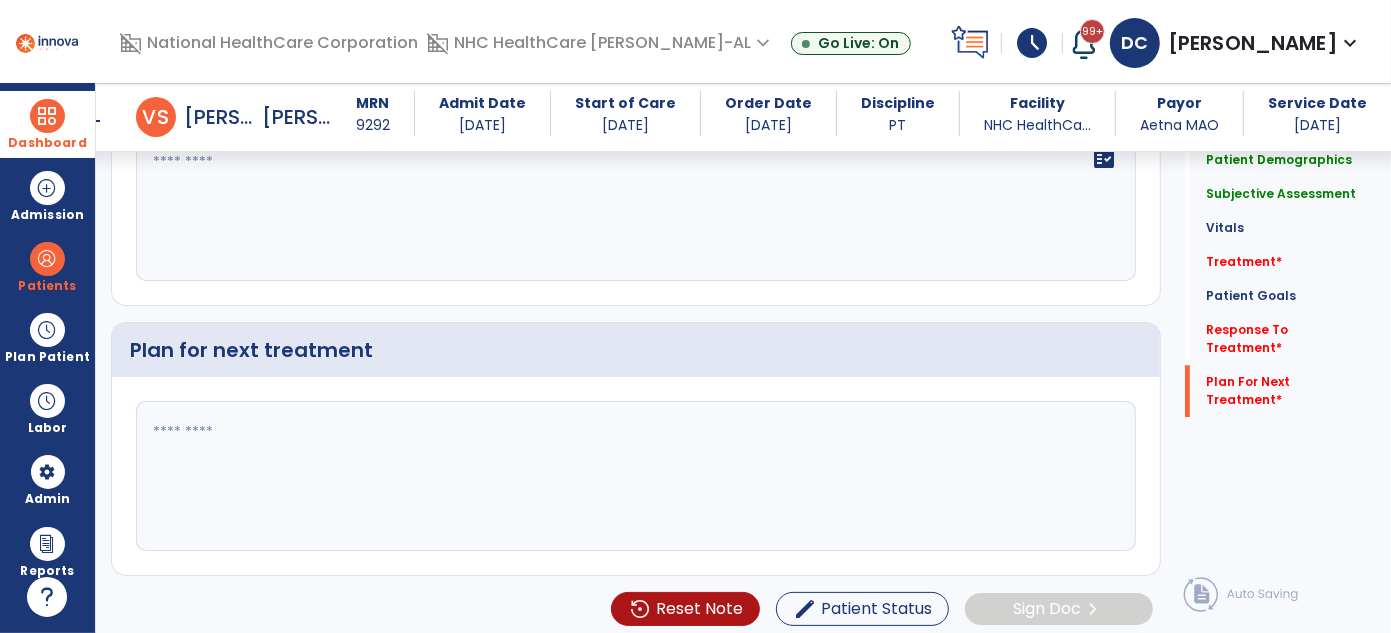 click 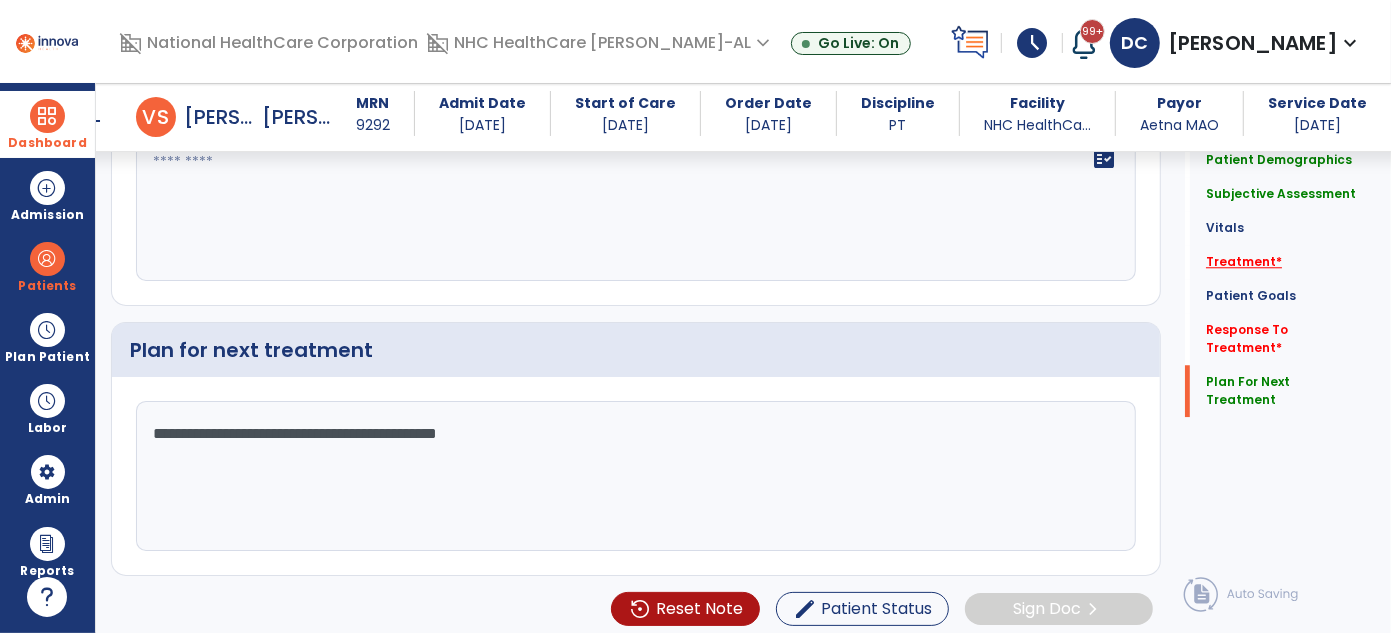 type on "**********" 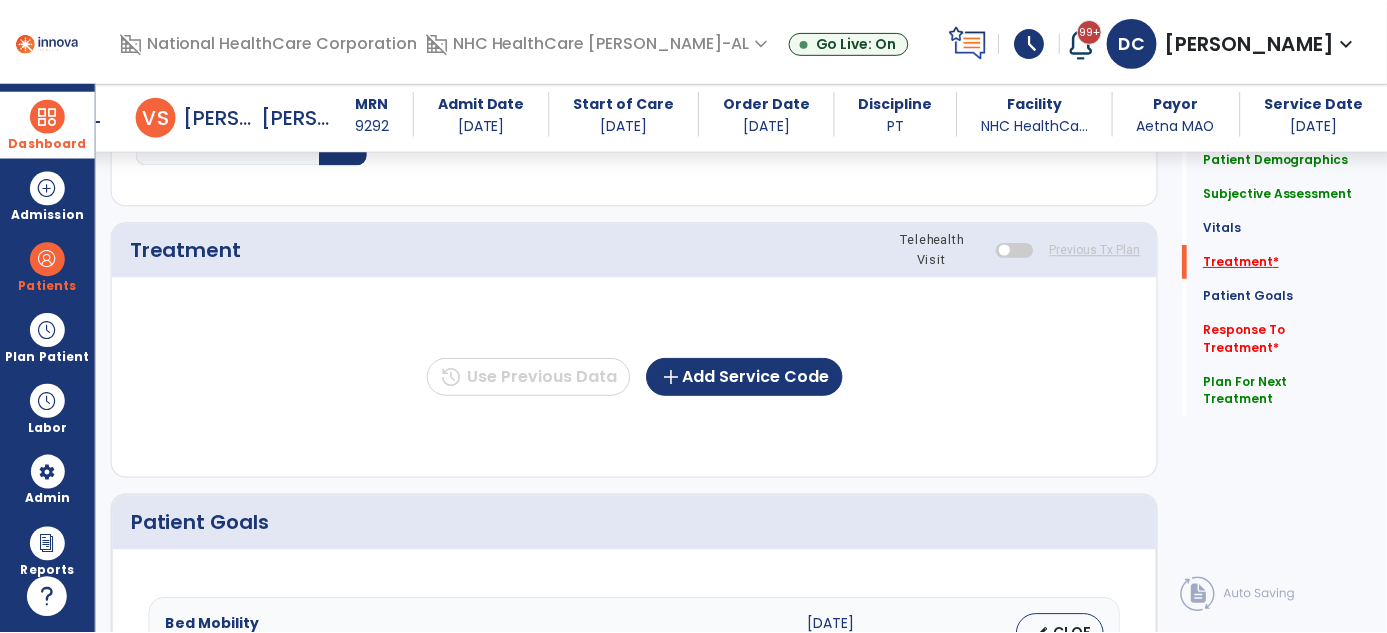 scroll, scrollTop: 1137, scrollLeft: 0, axis: vertical 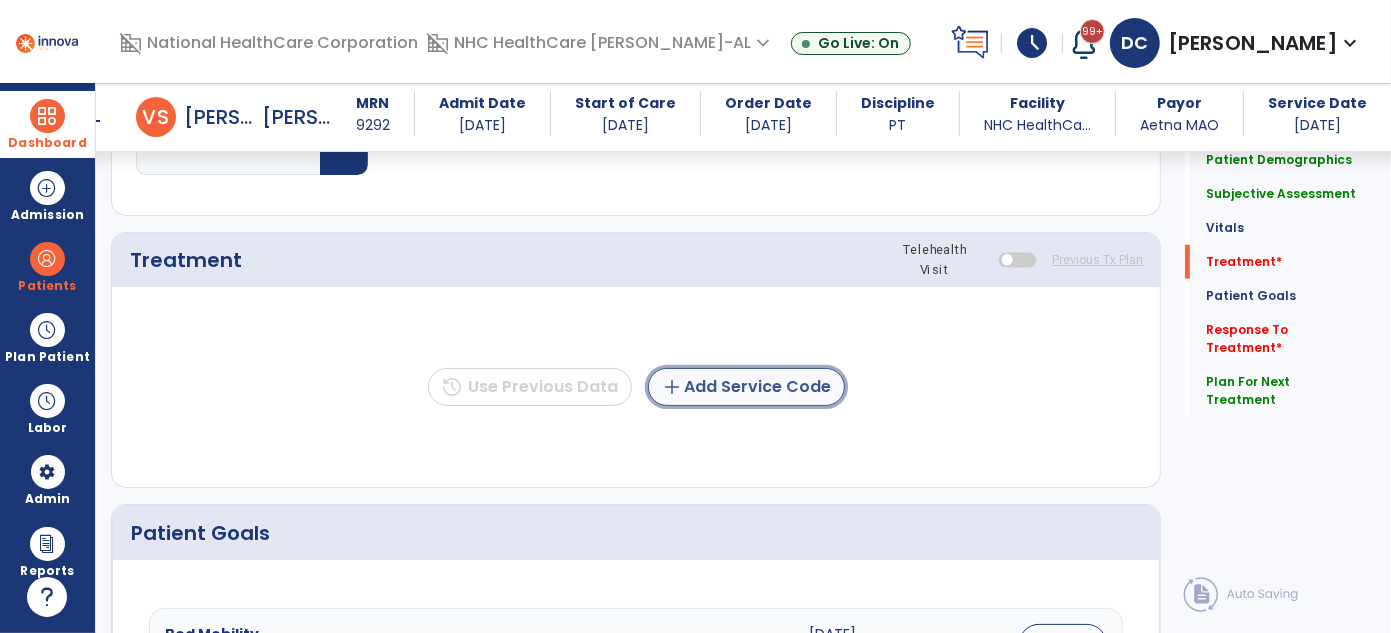 click on "add  Add Service Code" 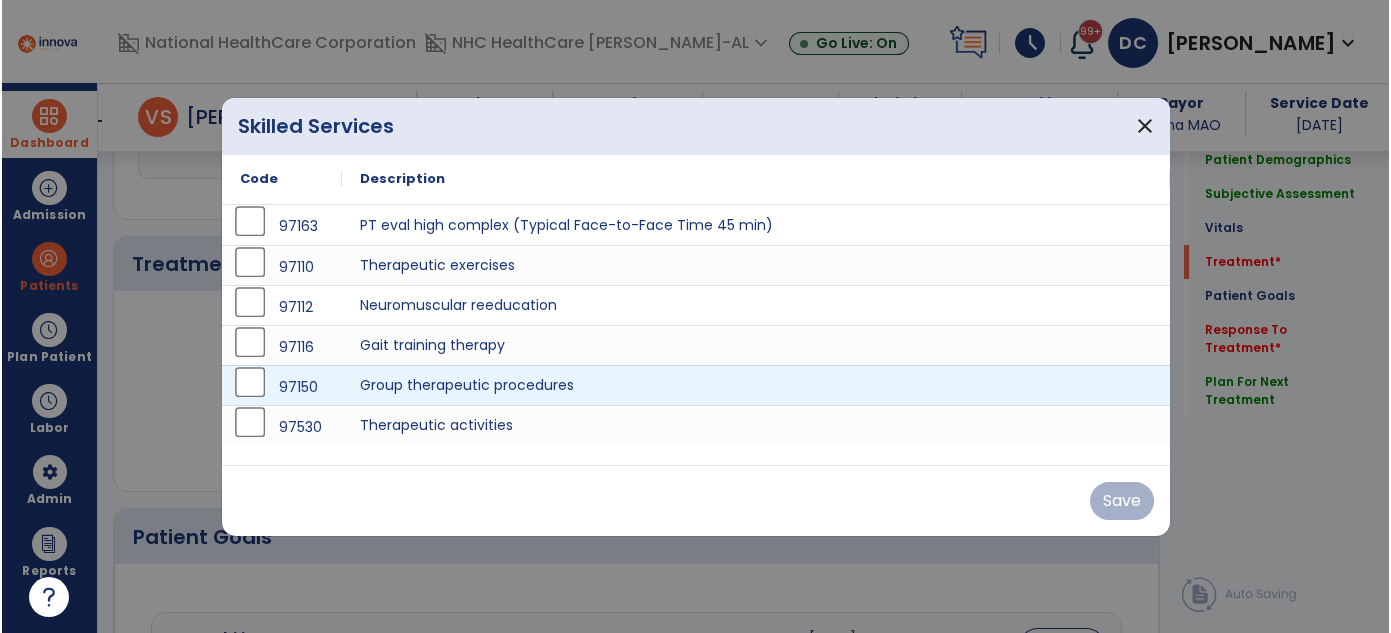 scroll, scrollTop: 1137, scrollLeft: 0, axis: vertical 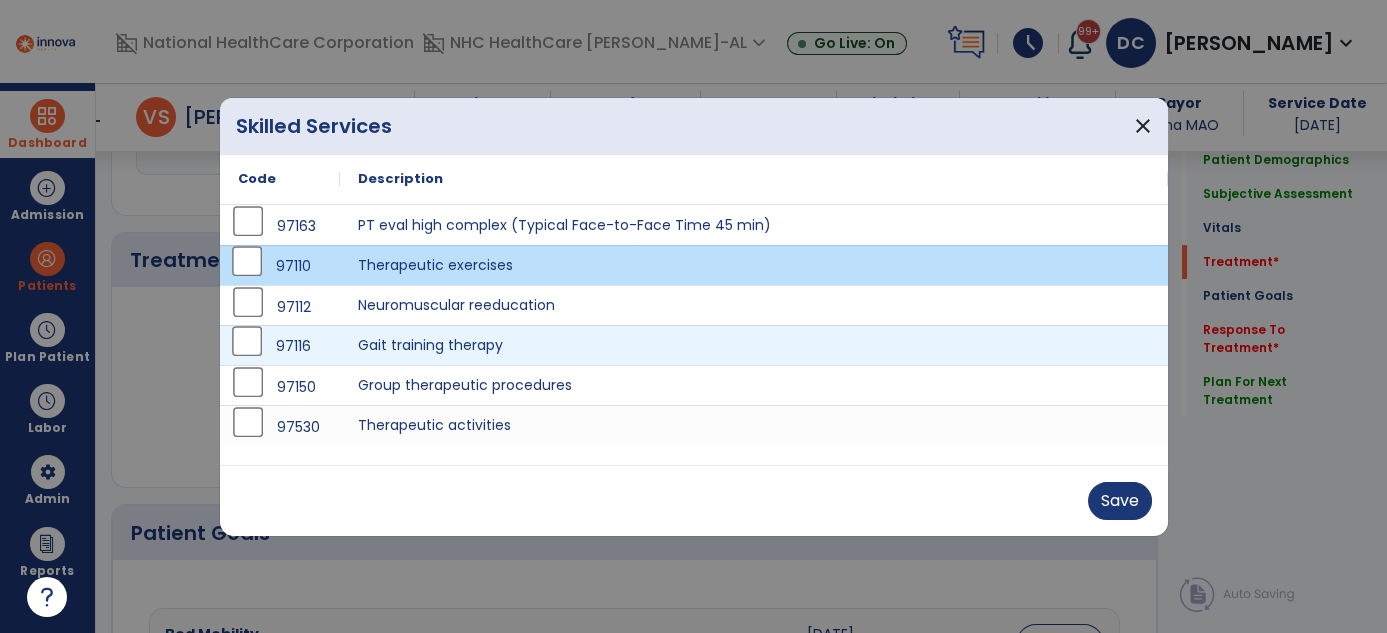click on "97116" at bounding box center (280, 346) 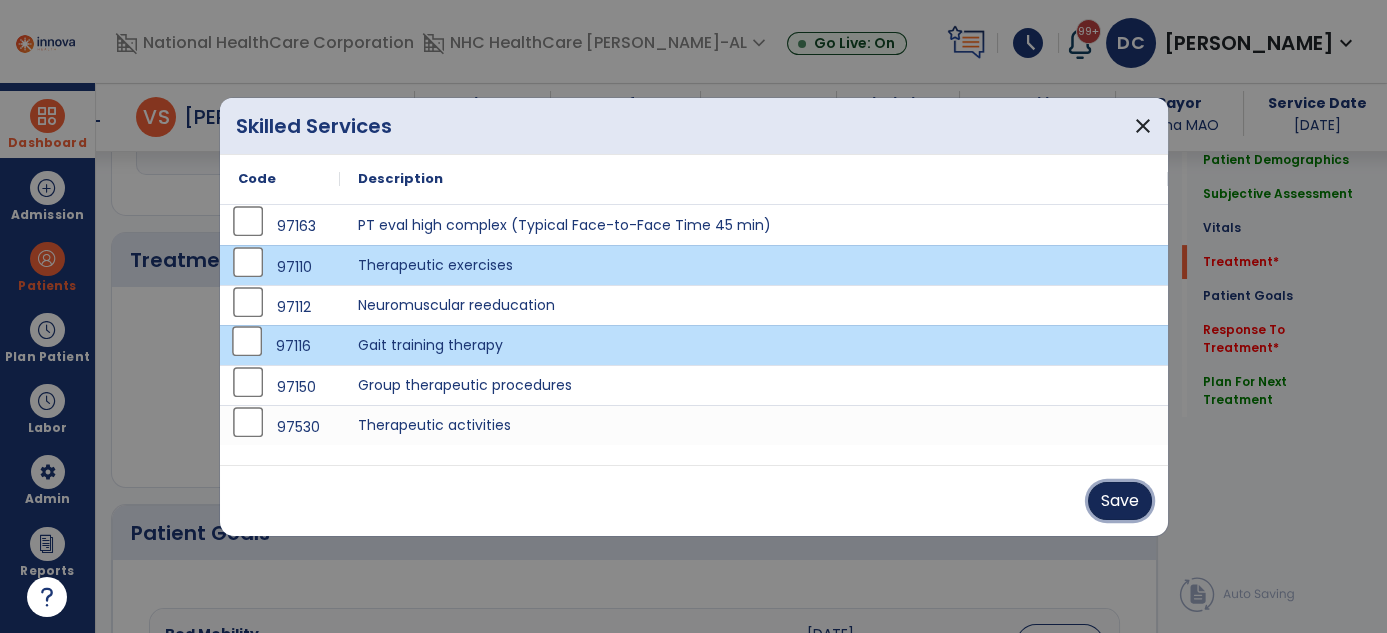 click on "Save" at bounding box center [1120, 501] 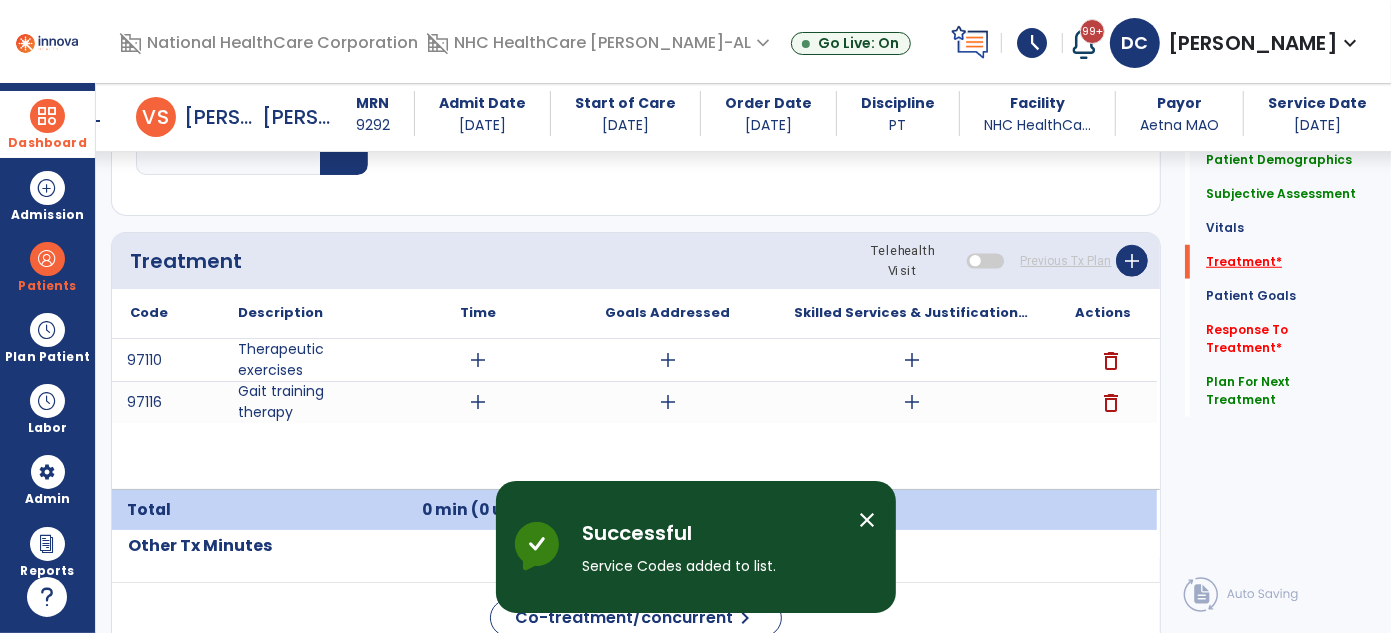 click on "Treatment   *" 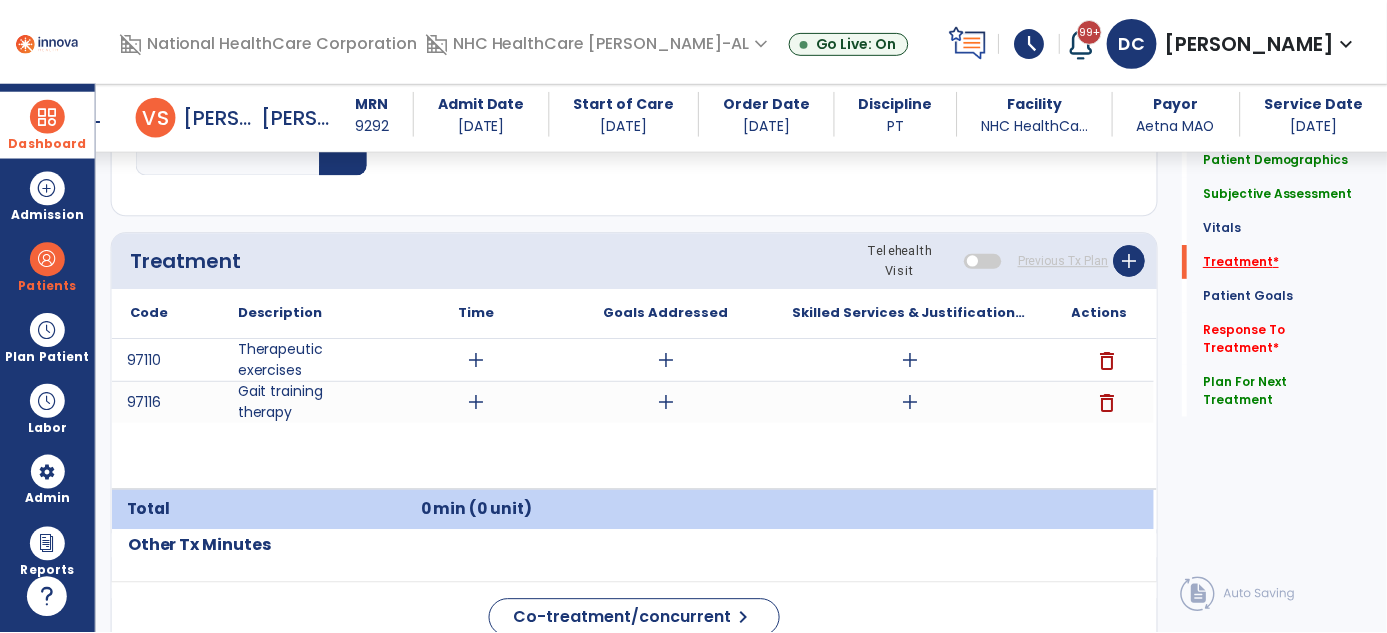 scroll, scrollTop: 1220, scrollLeft: 0, axis: vertical 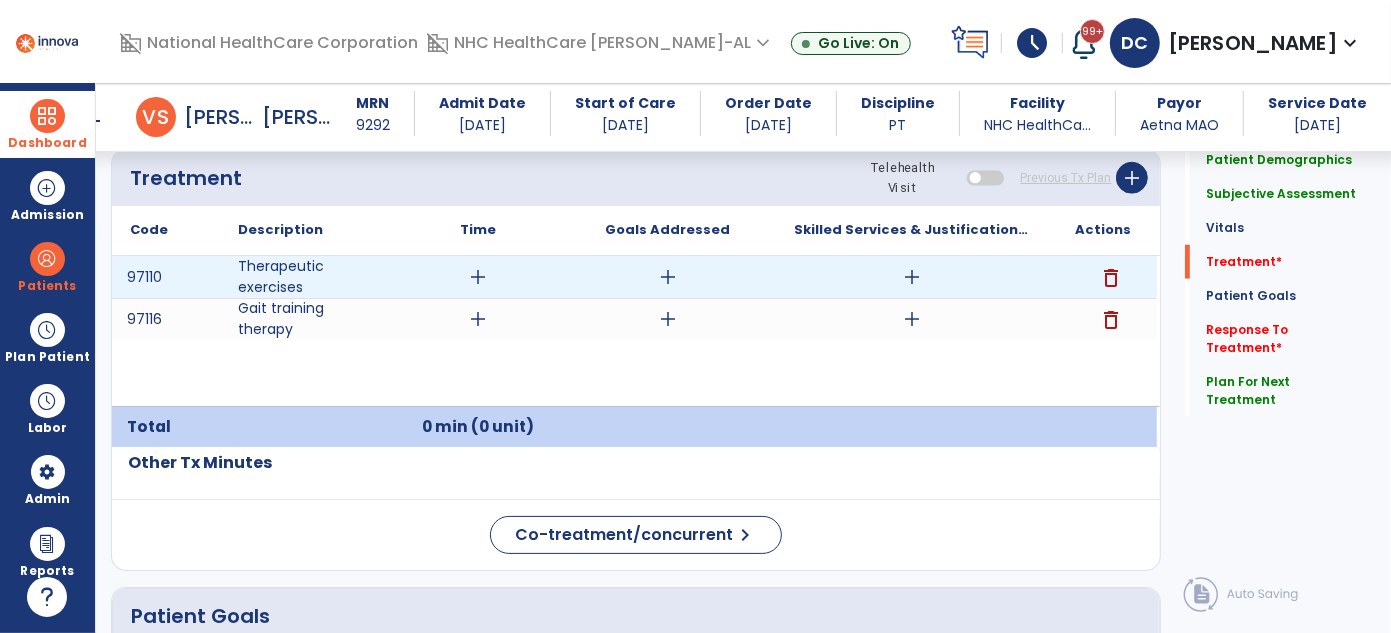 click on "add" at bounding box center [912, 277] 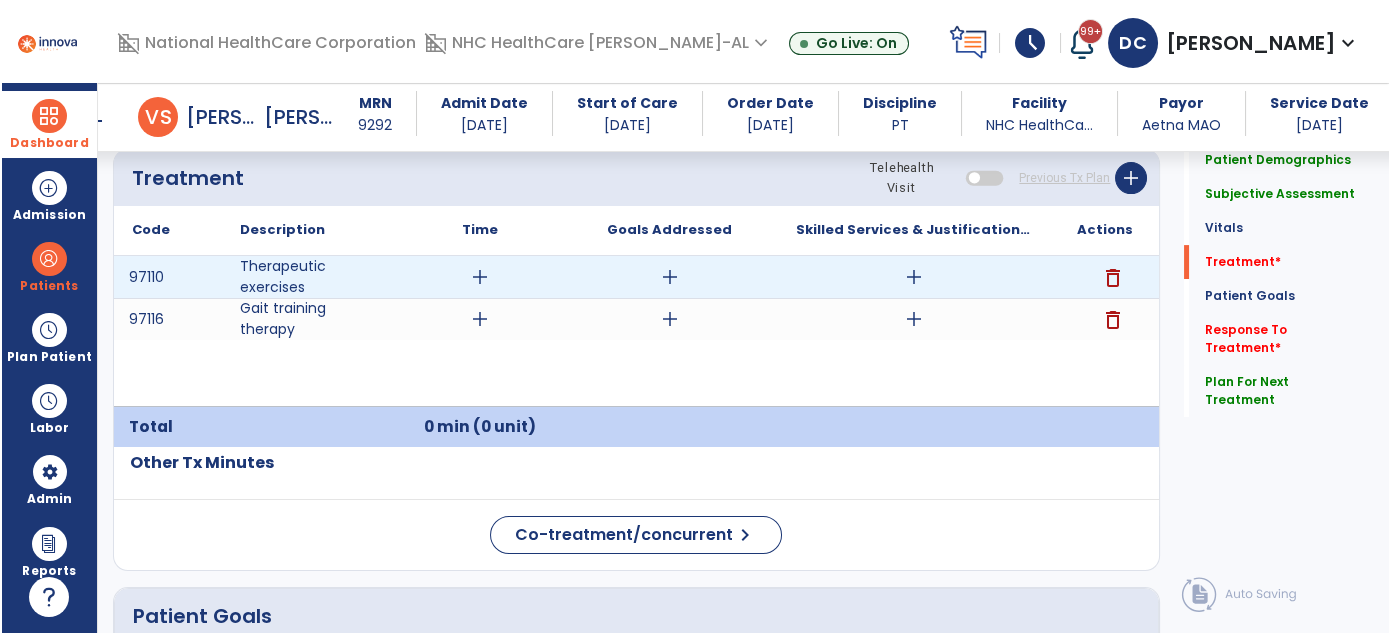 scroll, scrollTop: 1220, scrollLeft: 0, axis: vertical 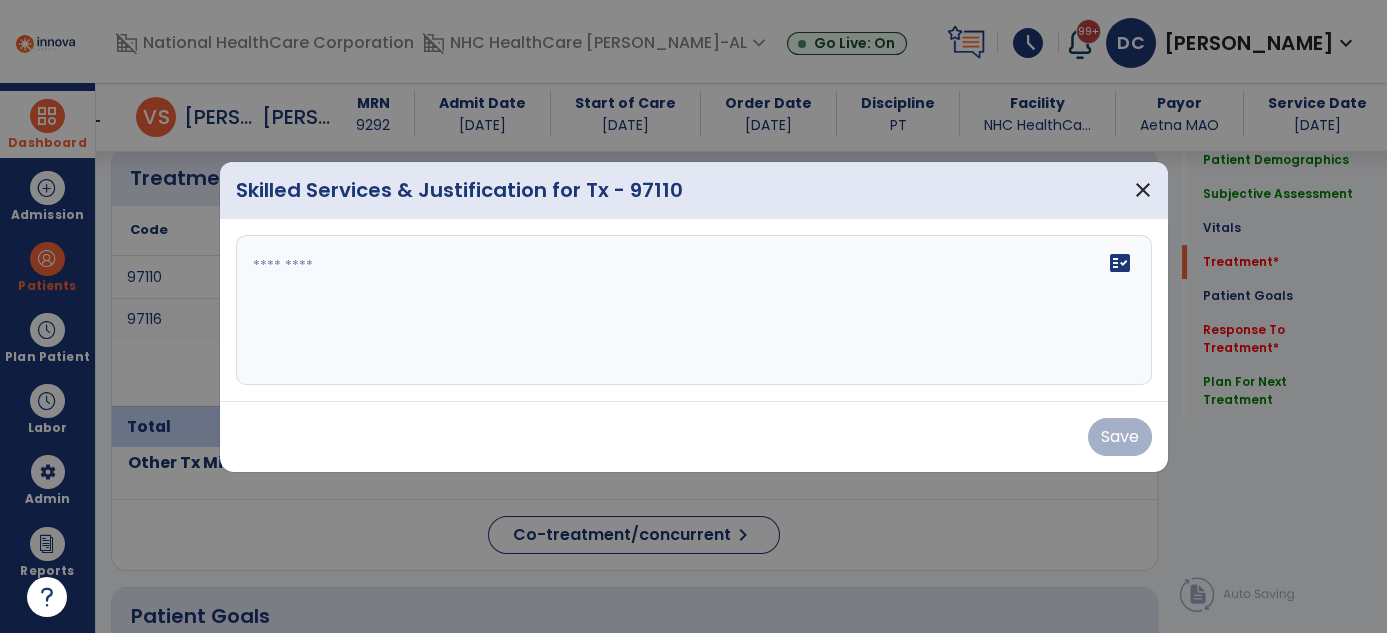 click on "fact_check" at bounding box center [694, 310] 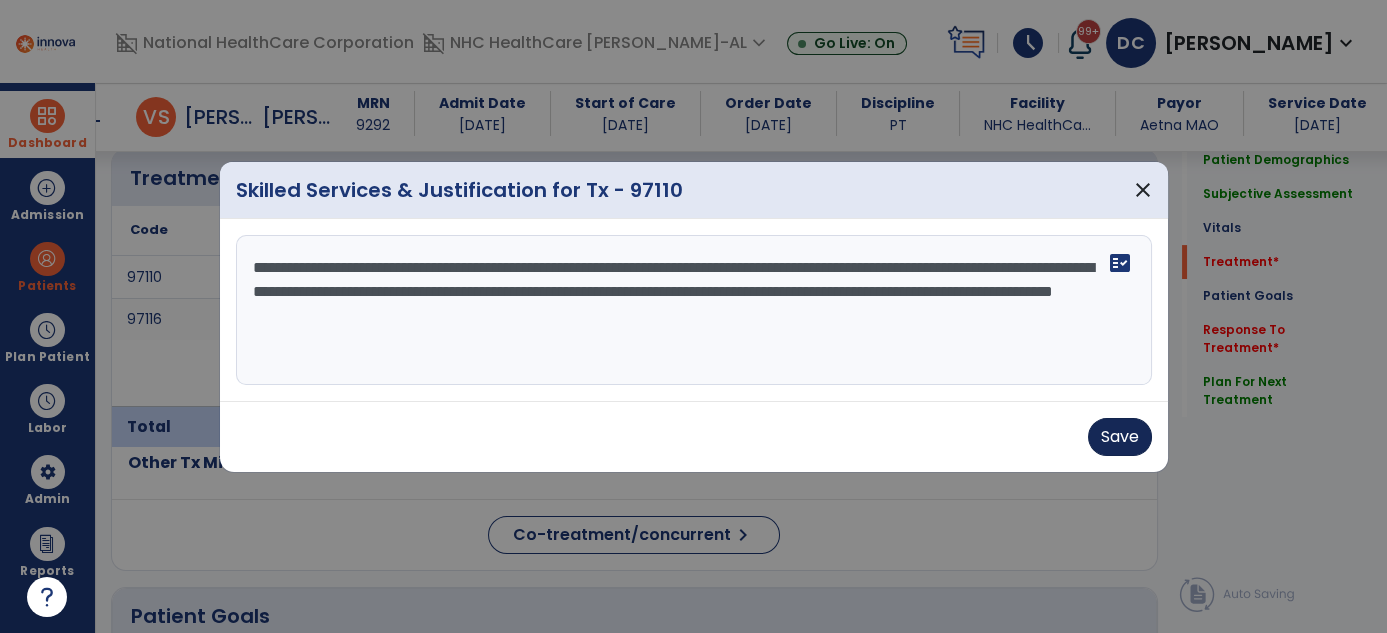 type on "**********" 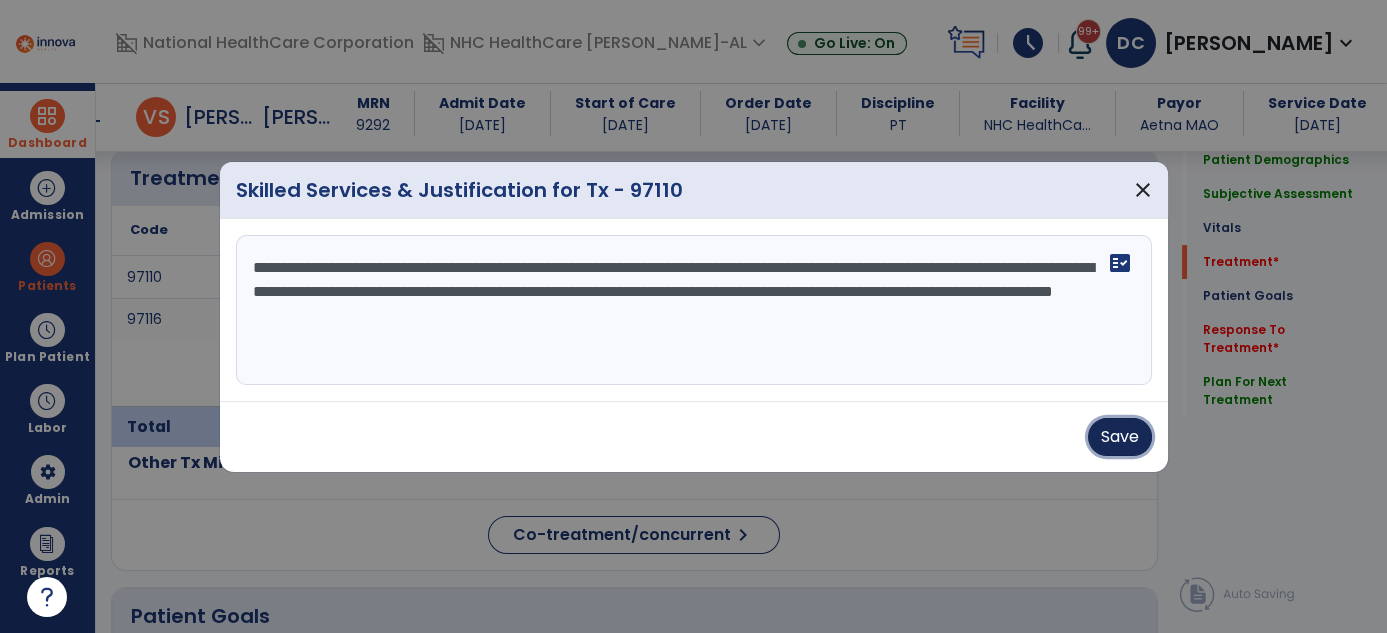 click on "Save" at bounding box center (1120, 437) 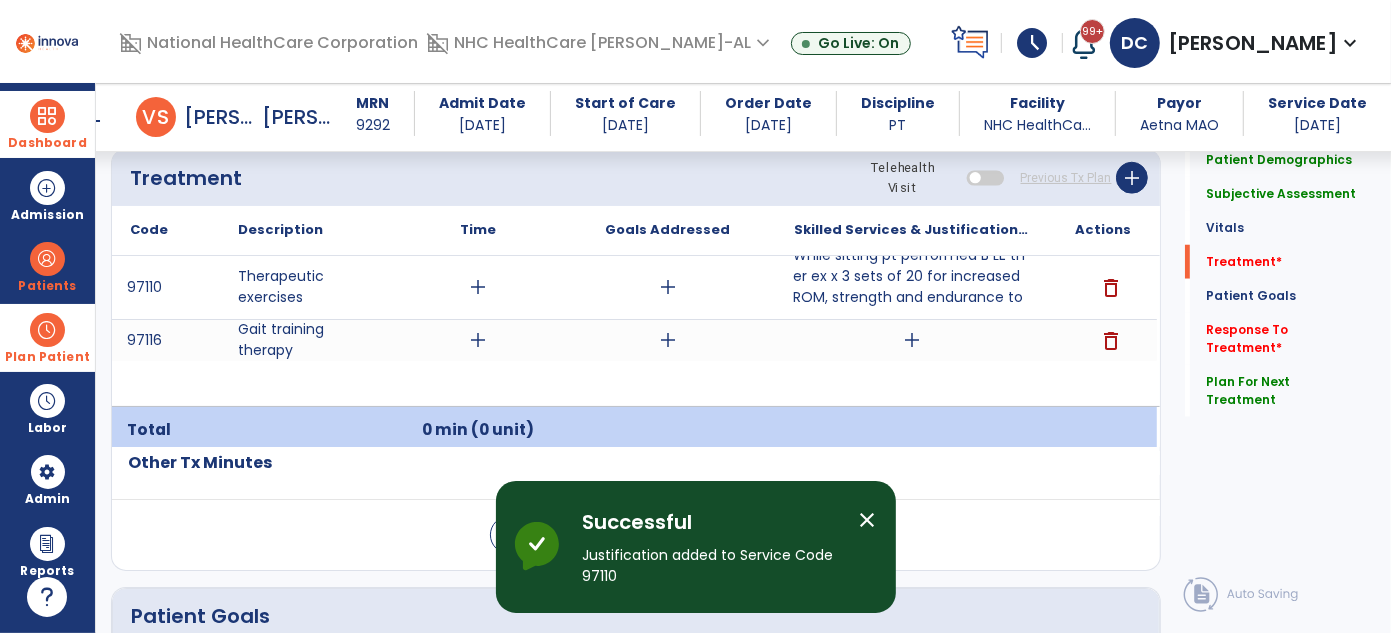 click on "Plan Patient" at bounding box center (47, 266) 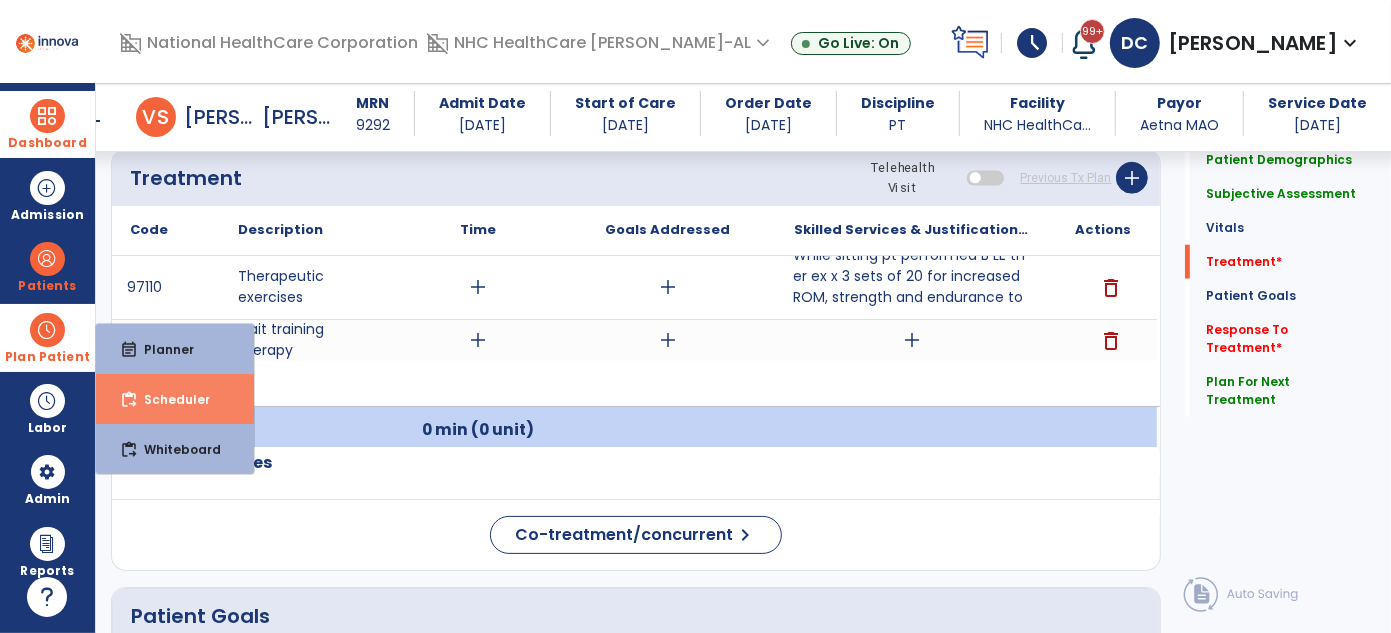 click on "content_paste_go  Scheduler" at bounding box center (175, 399) 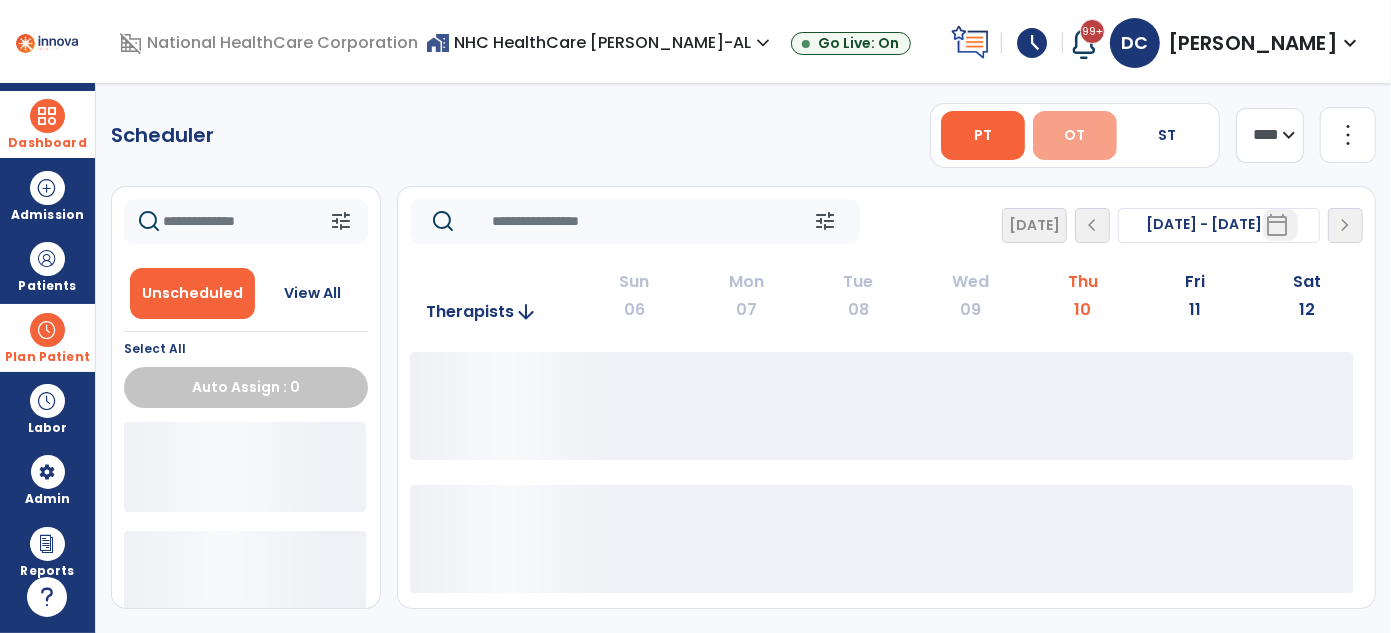 click on "OT" at bounding box center (1075, 135) 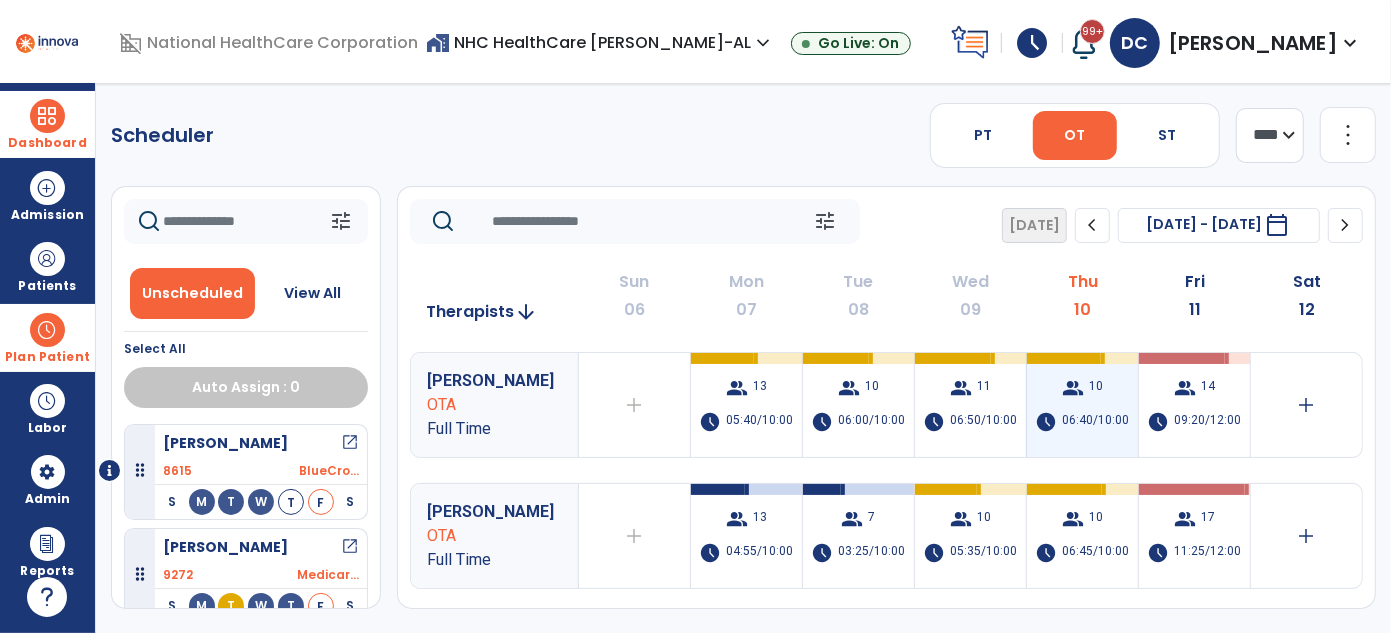 click on "group  10  schedule  06:40/10:00" at bounding box center (1082, 405) 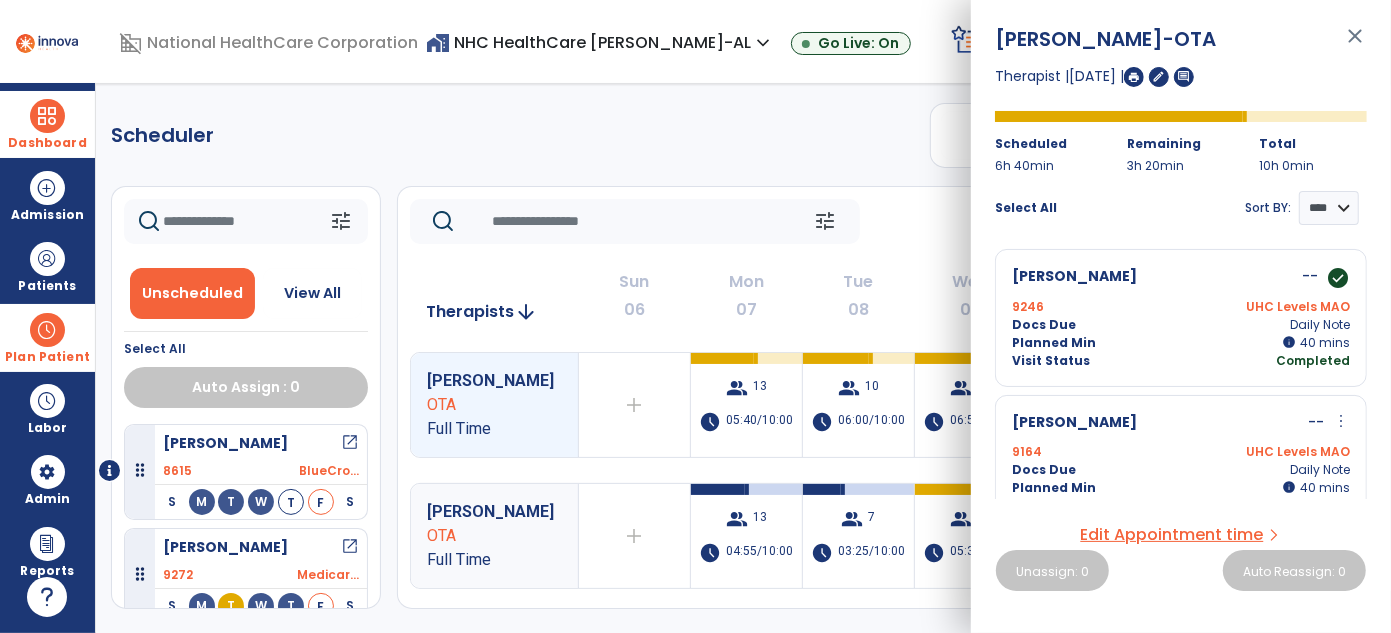click on "[PERSON_NAME]   --   check_circle  9246 UHC Levels MAO  Docs Due Daily Note   Planned Min  info   40 I 40 mins  Visit Status  Completed   [PERSON_NAME]   --  more_vert  edit   Edit Session   alt_route   Split Minutes  9164 UHC Levels MAO  Docs Due Daily Note   Planned Min  info   40 I 40 mins  Visit Status  Not Visited   [PERSON_NAME]   --  more_vert  edit   Edit Session   alt_route   Split Minutes  9318  Docs Due Daily Note   Planned Min  info   40 I 40 mins  Visit Status  Not Visited   [GEOGRAPHIC_DATA], [US_STATE]   --  more_vert  edit   Edit Session   alt_route   Split Minutes  6838 Medicare Part A  Docs Due Daily Note   Planned Min  info   40 I 40 mins  Visit Status  Not Visited   [PERSON_NAME]   --  more_vert  edit   Edit Session   alt_route   Split Minutes  116 Outlier - MC Adv Part B  Docs Due Daily Note   Planned Min  info   40 I 40 mins  Visit Status  Not Visited   [PERSON_NAME]   --   check_circle  9264 Medicare Part A  Docs Due Daily Note   Planned Min  info   40 I 40 mins  Visit Status  Completed   --" at bounding box center (1181, 370) 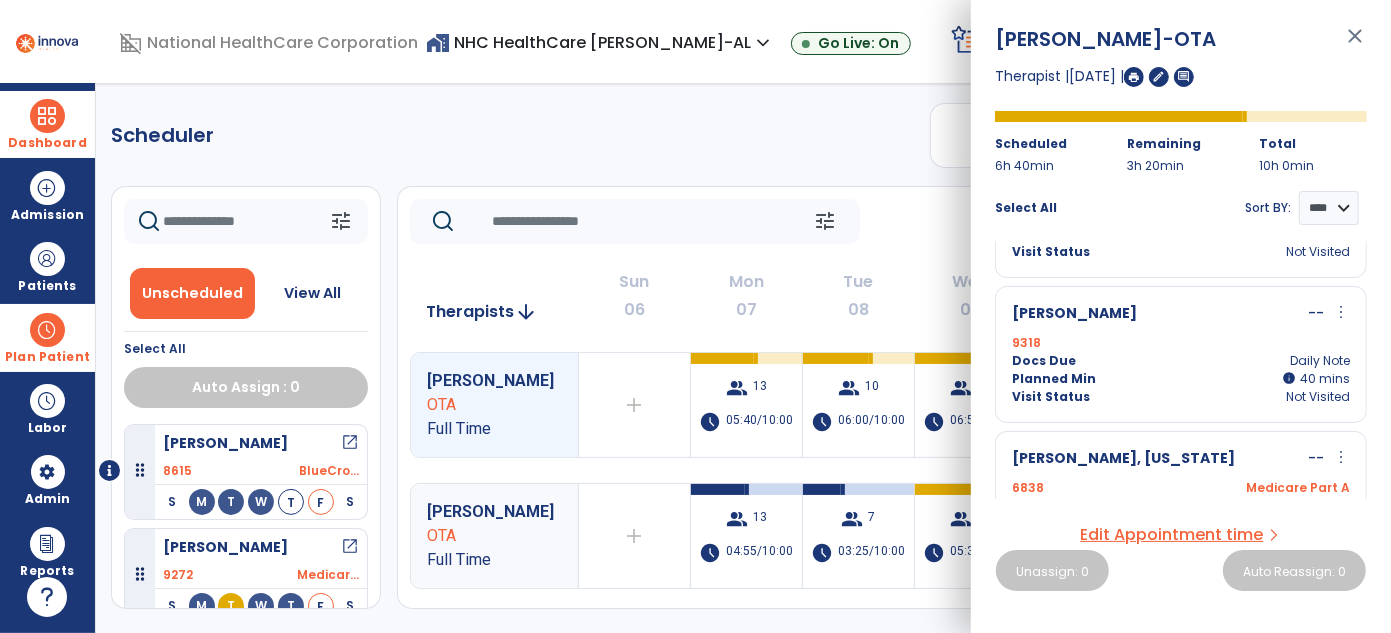 scroll, scrollTop: 290, scrollLeft: 0, axis: vertical 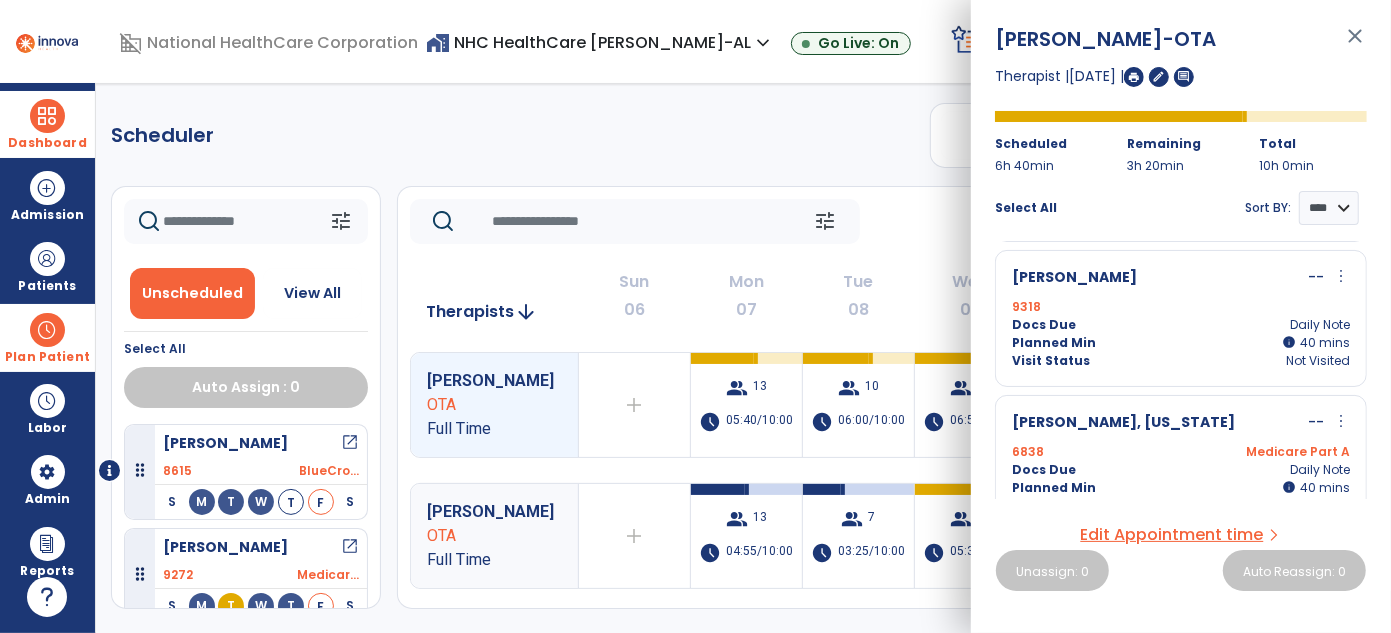 click on "Scheduler   PT   OT   ST  **** *** more_vert  Manage Labor   View All Therapists   Print" 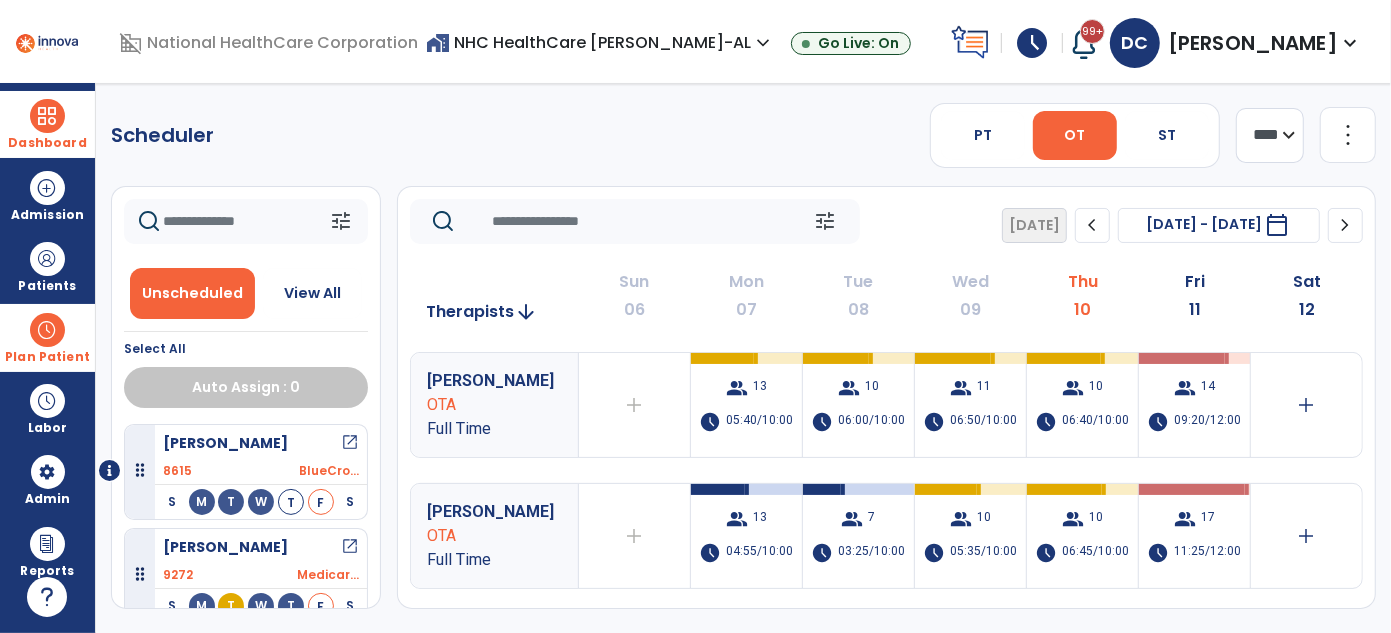 click on "Dashboard  dashboard  Therapist Dashboard  view_quilt  Operations Dashboard" at bounding box center (47, 124) 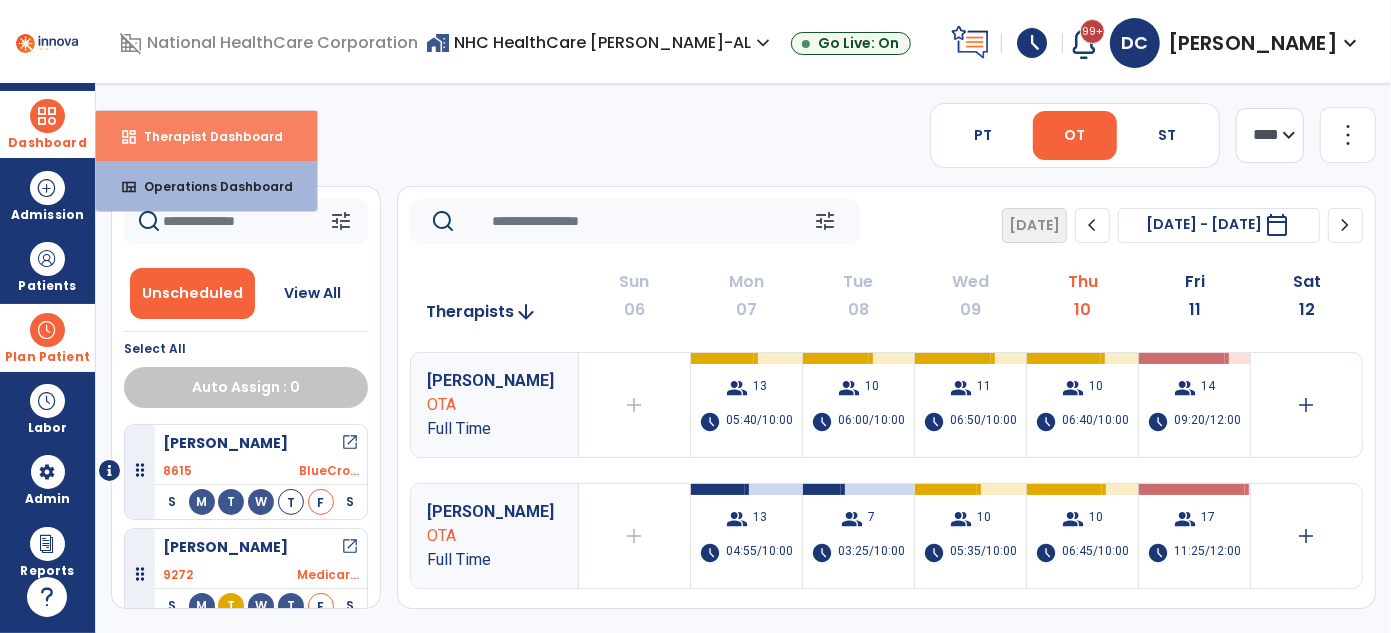 click on "dashboard  Therapist Dashboard" at bounding box center [206, 136] 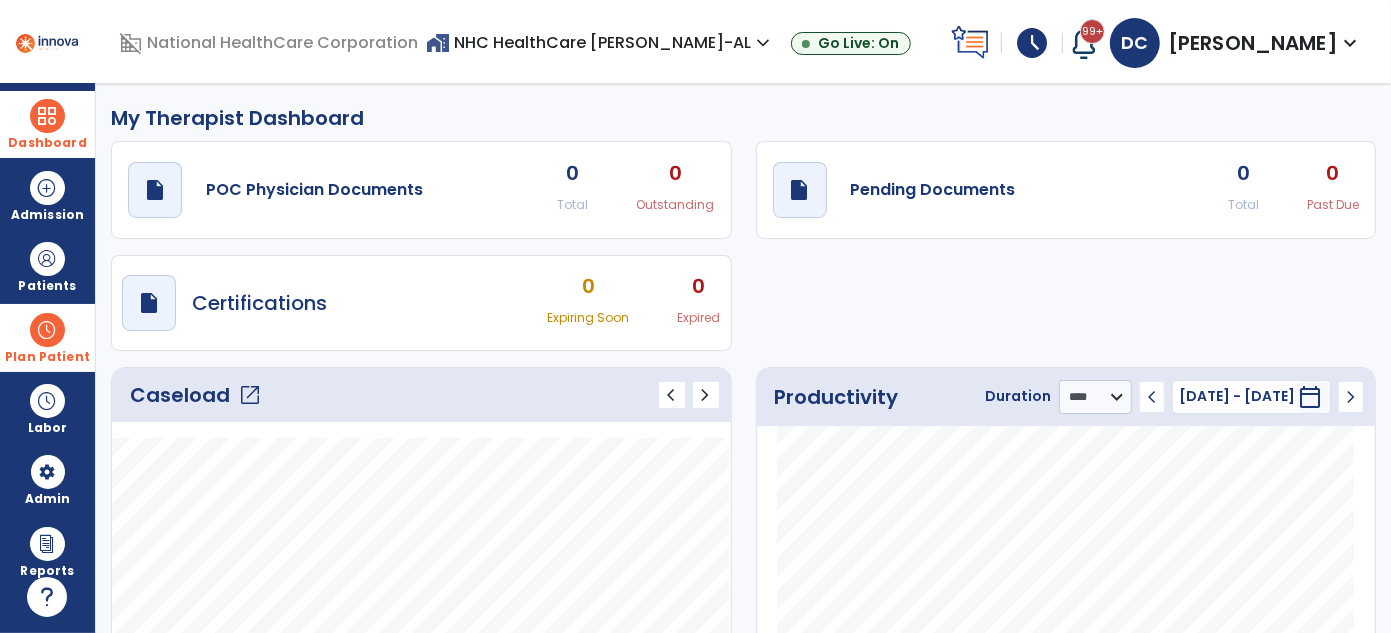 click on "open_in_new" 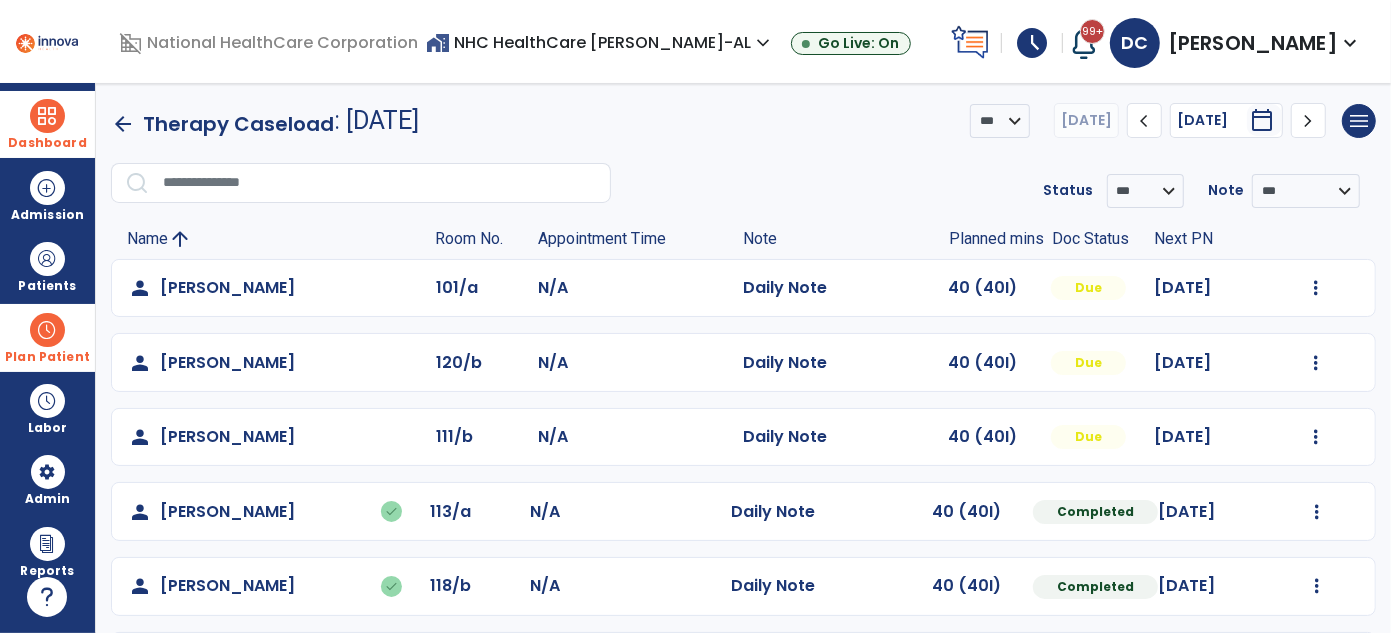 scroll, scrollTop: 402, scrollLeft: 0, axis: vertical 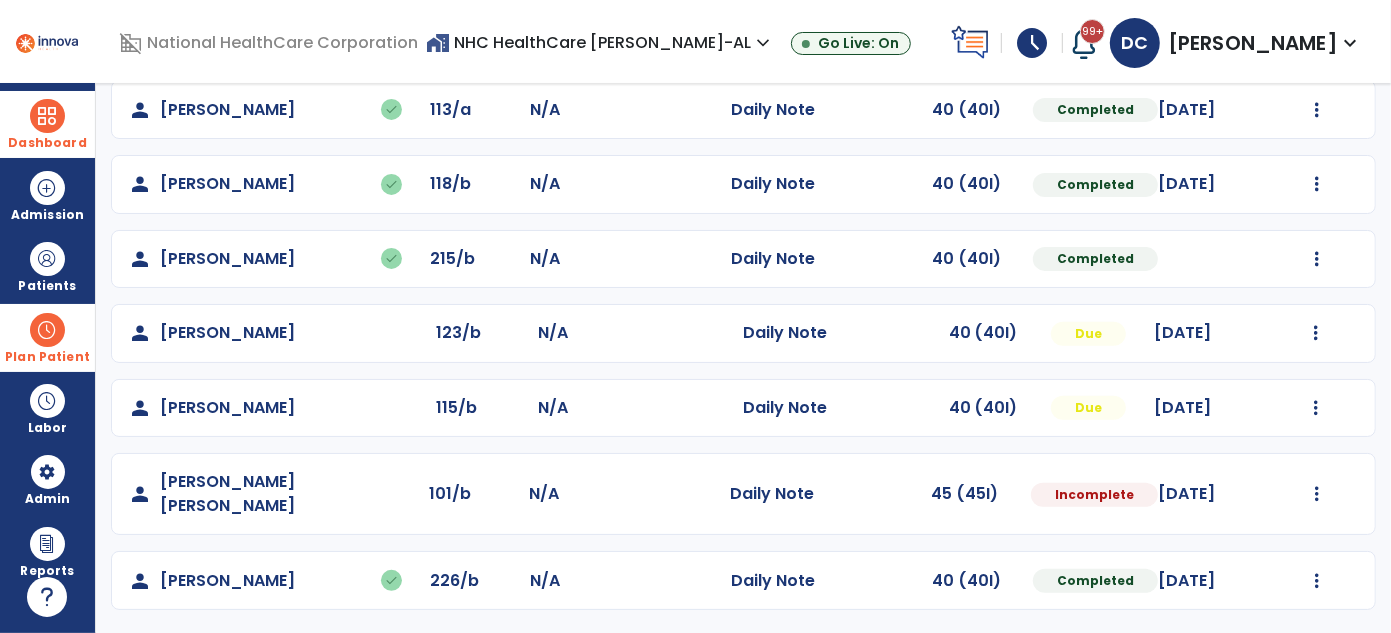 click on "Mark Visit As Complete   Reset Note   Open Document   G + C Mins" 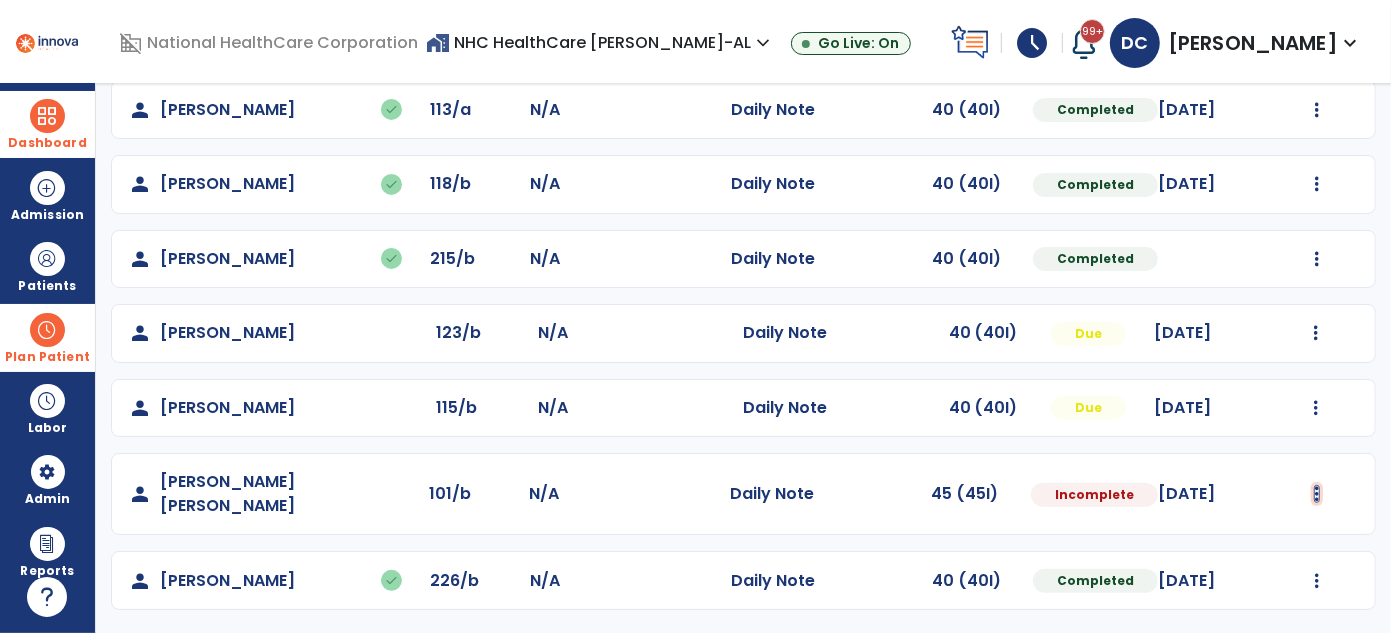 click at bounding box center (1316, -114) 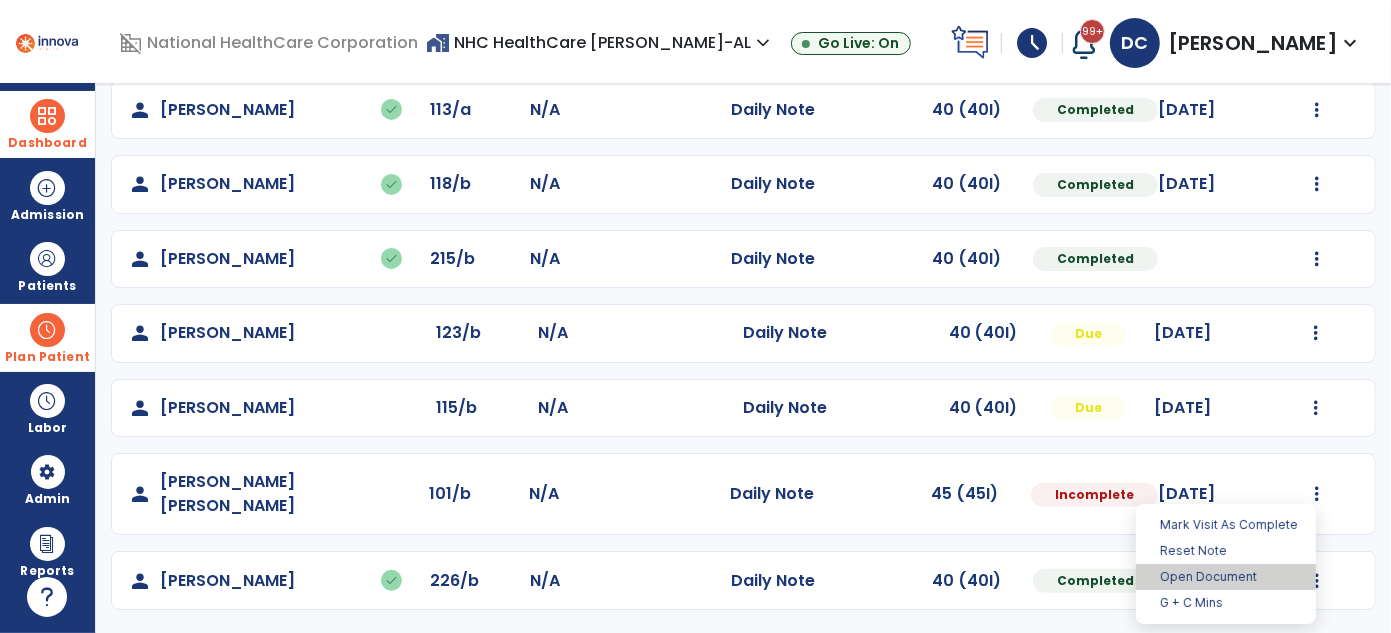 click on "Open Document" at bounding box center [1226, 577] 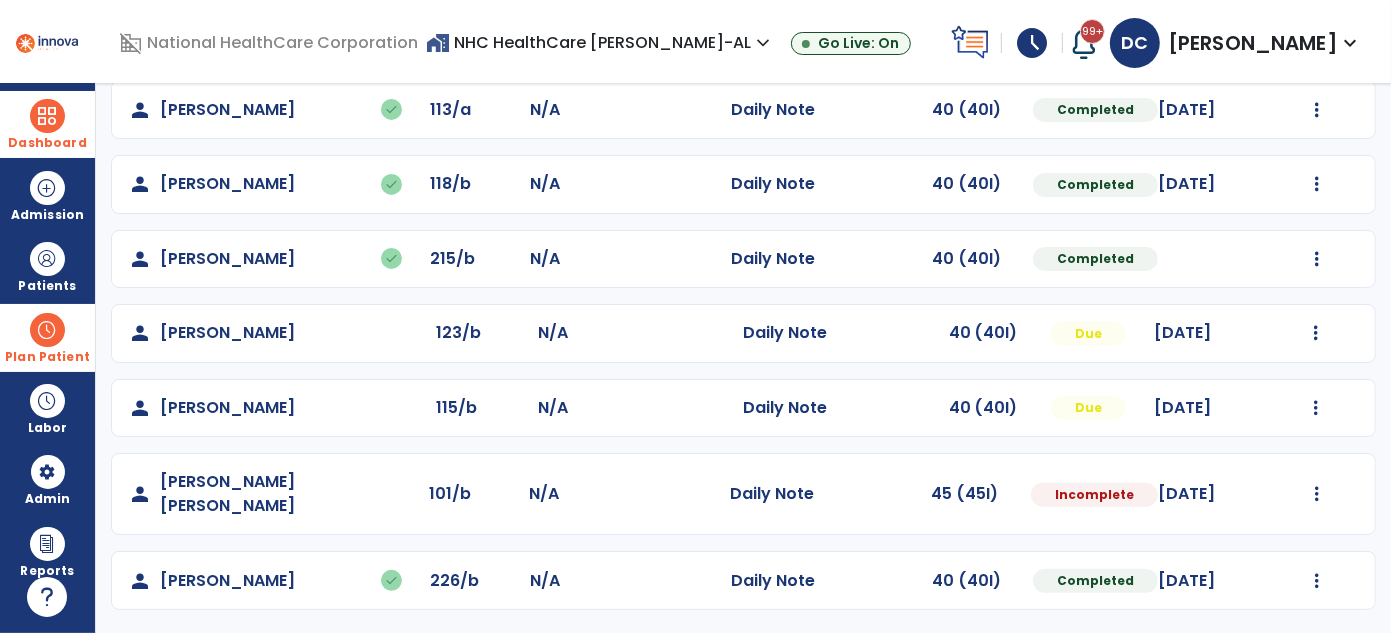 select on "*" 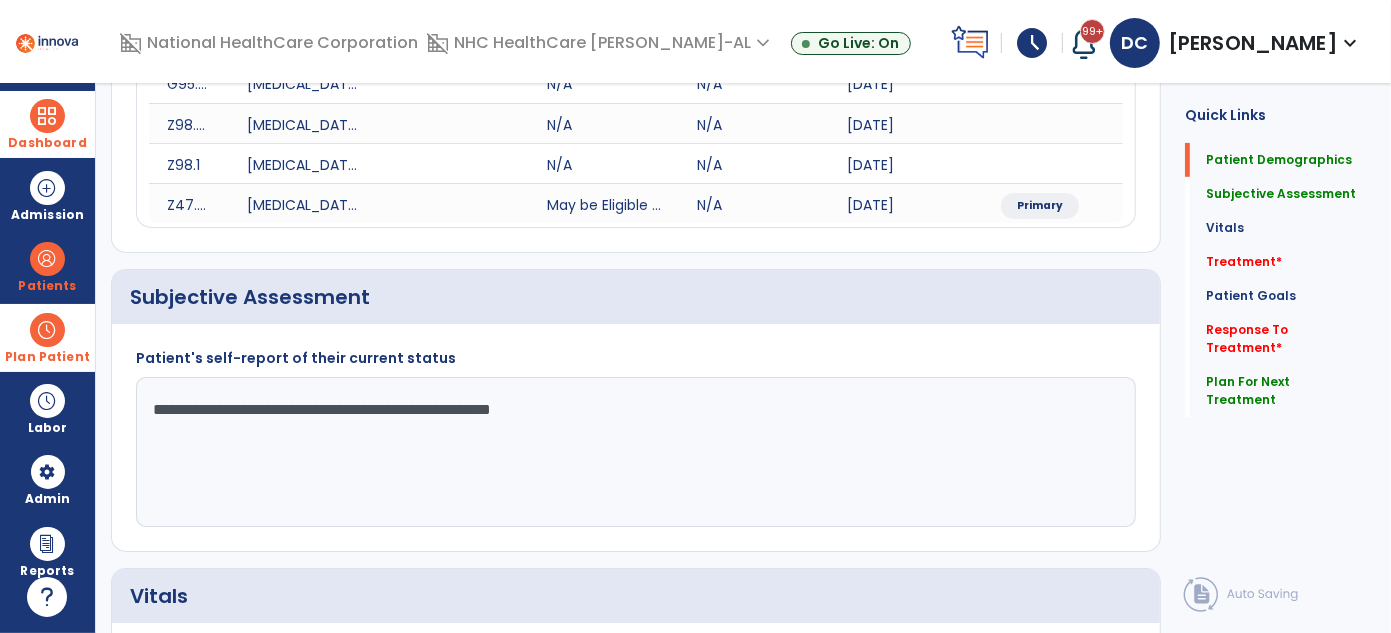 scroll, scrollTop: 0, scrollLeft: 0, axis: both 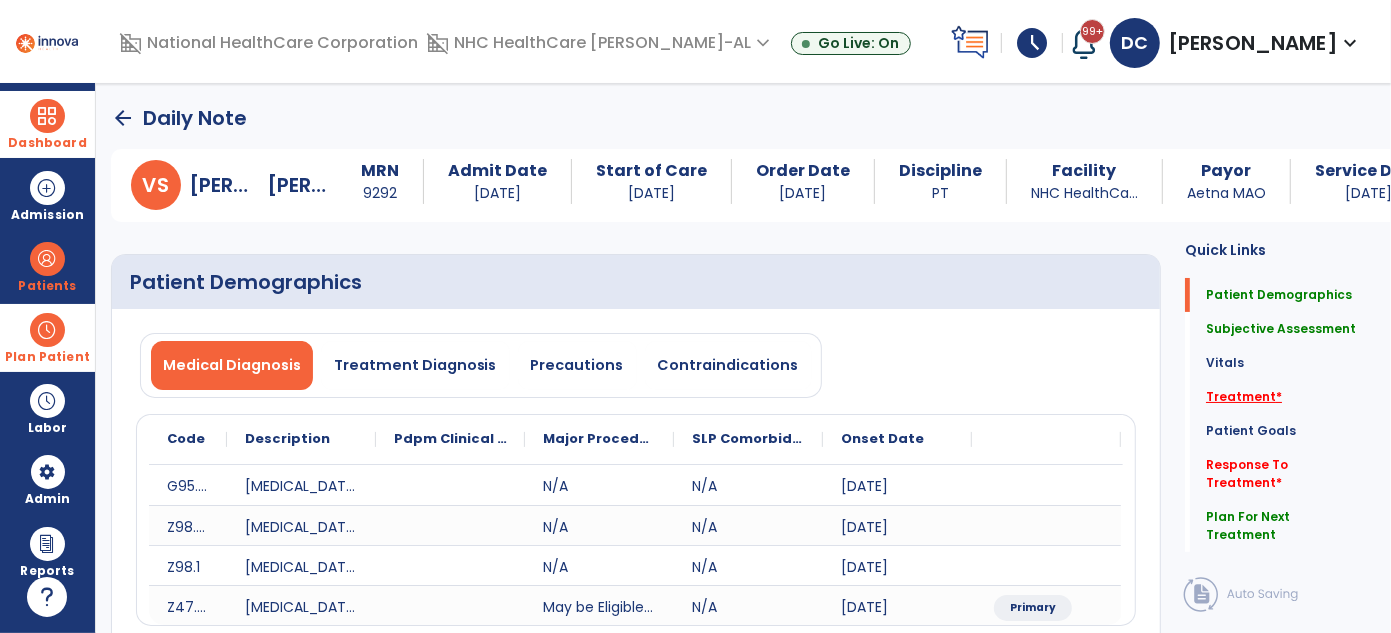 click on "Treatment   *" 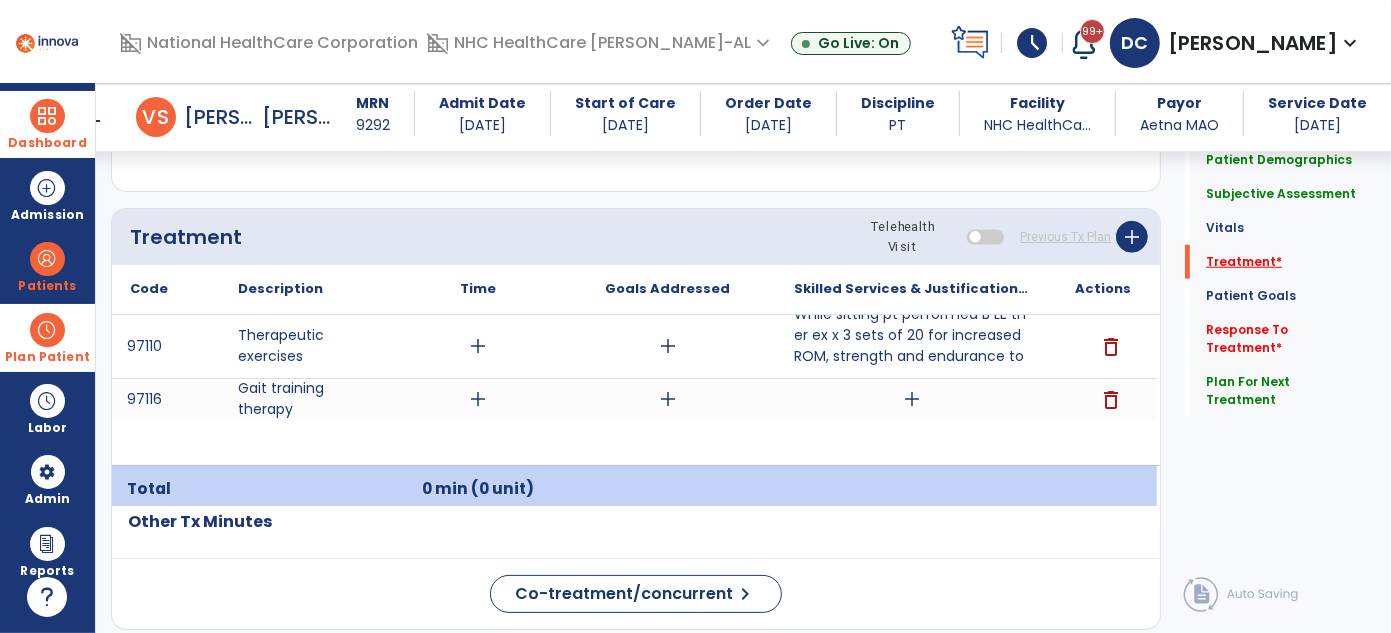 scroll, scrollTop: 1239, scrollLeft: 0, axis: vertical 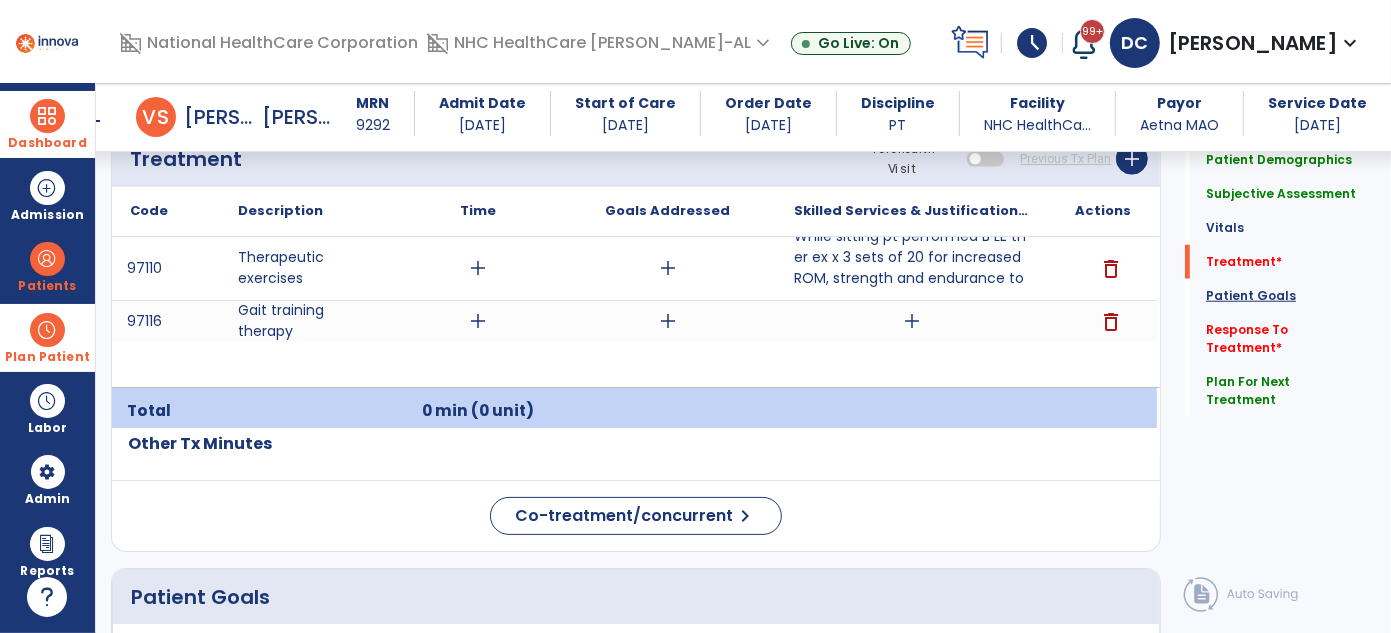 click on "Patient Goals" 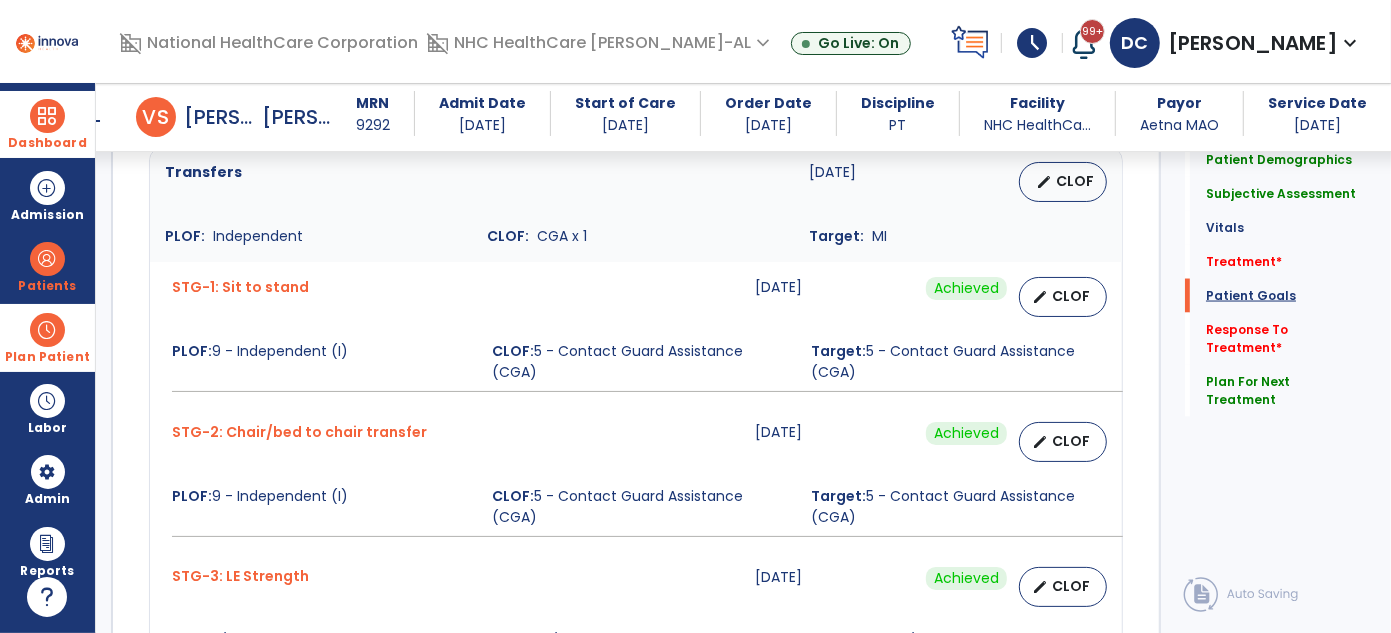 scroll, scrollTop: 2395, scrollLeft: 0, axis: vertical 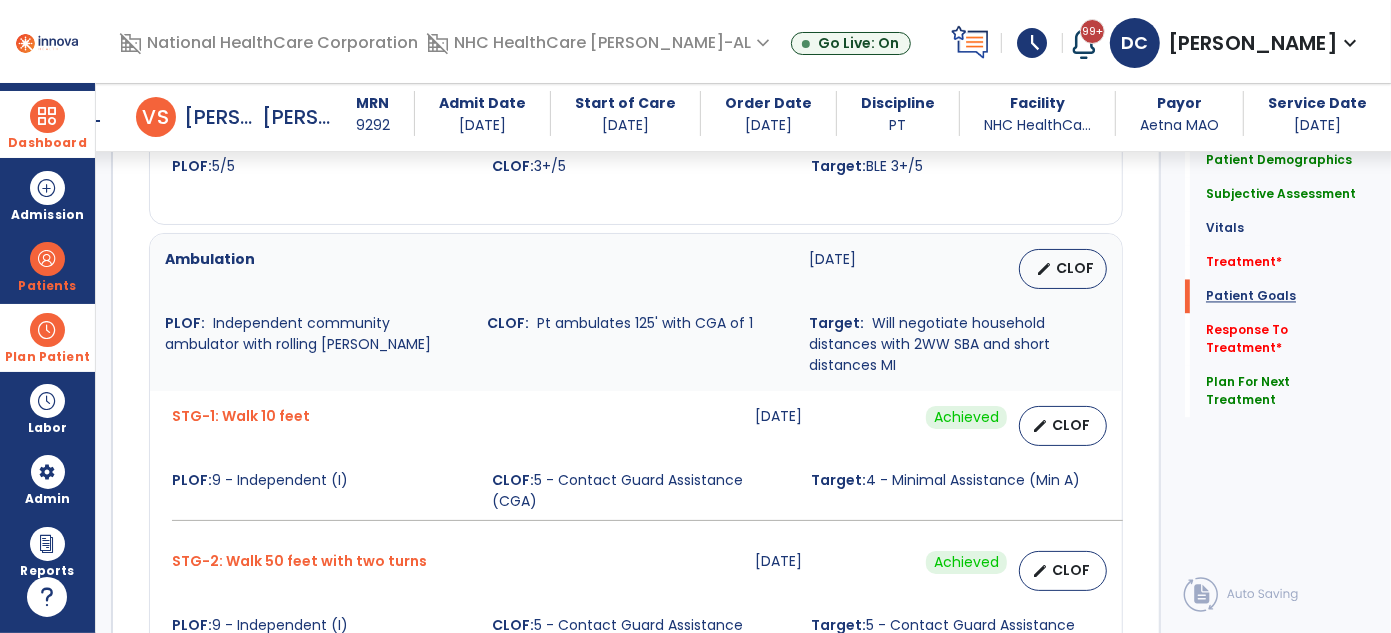 click on "Patient Goals" 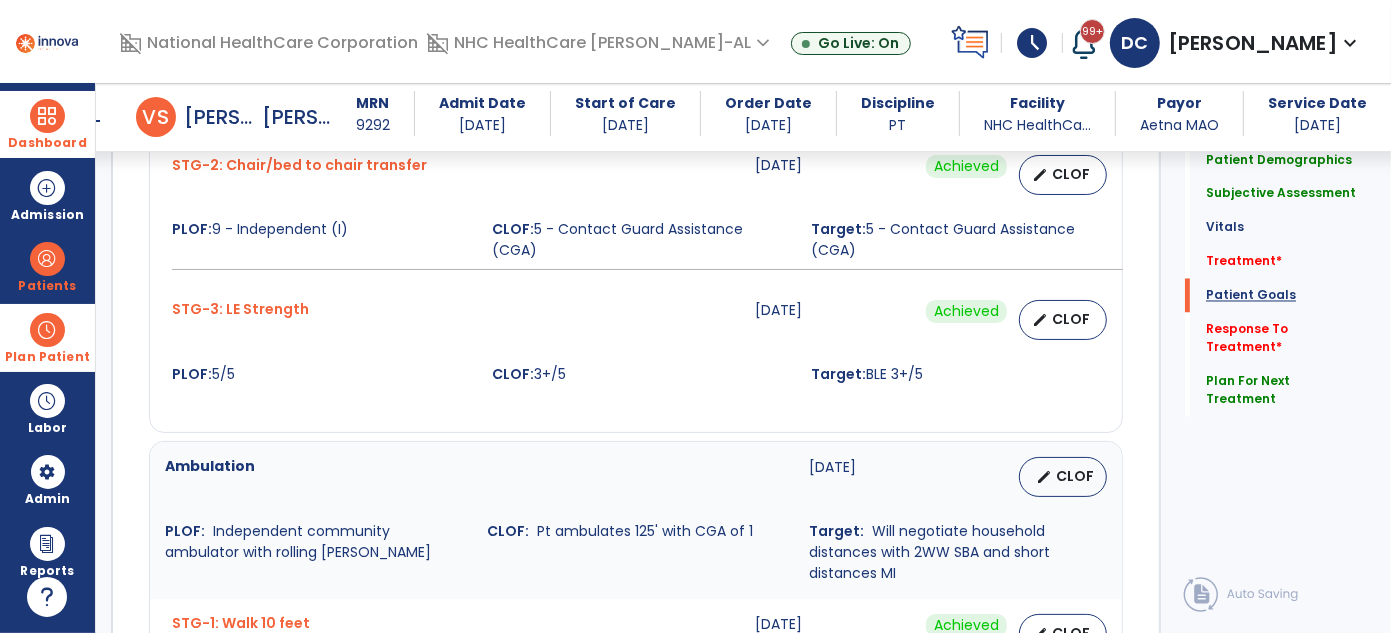scroll, scrollTop: 2395, scrollLeft: 0, axis: vertical 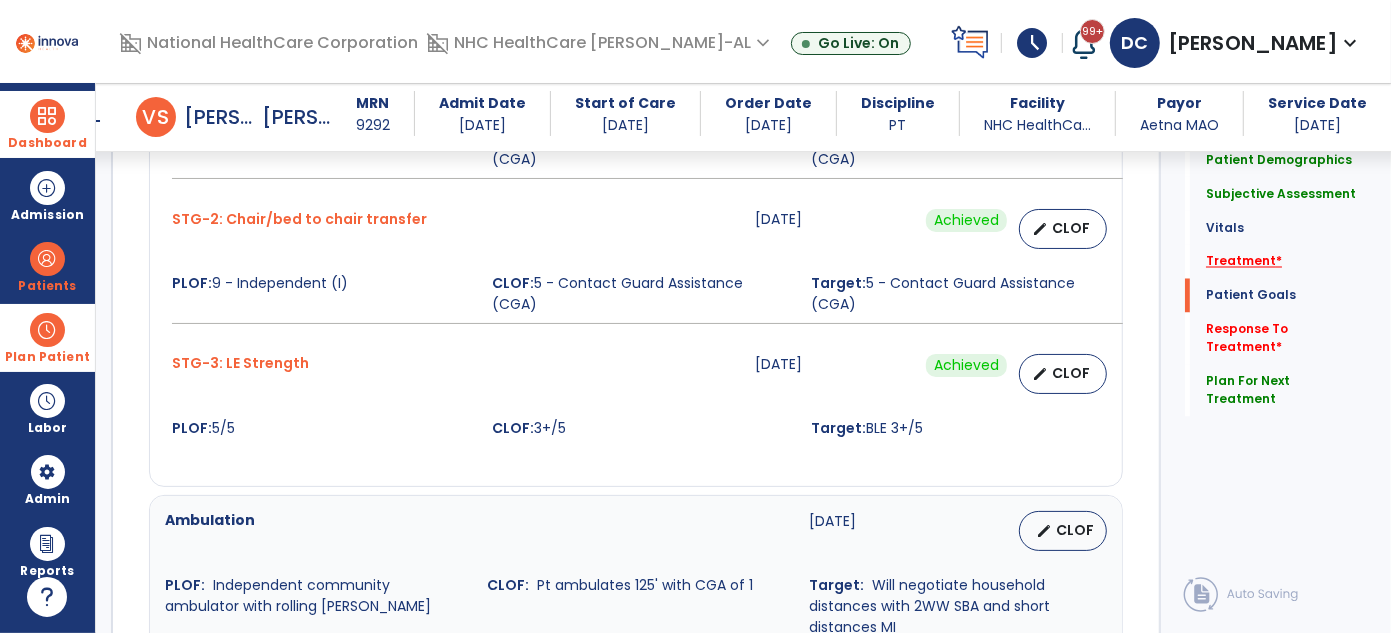 click on "Treatment   *" 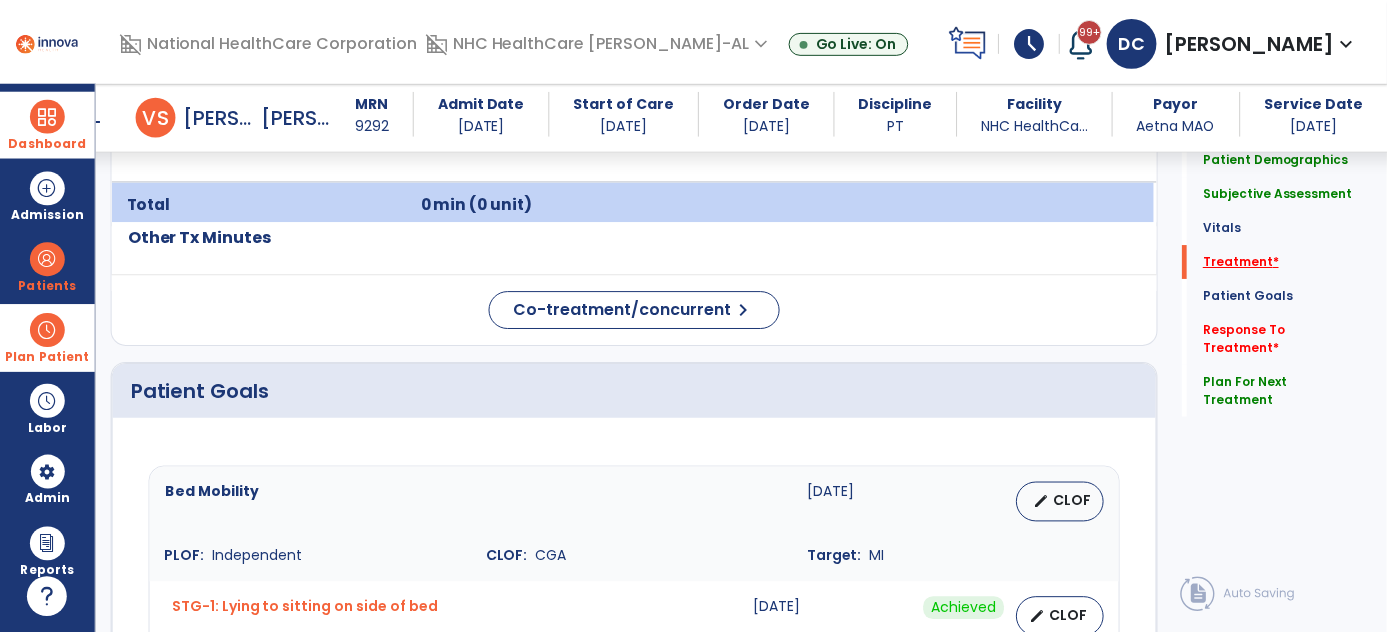 scroll, scrollTop: 1220, scrollLeft: 0, axis: vertical 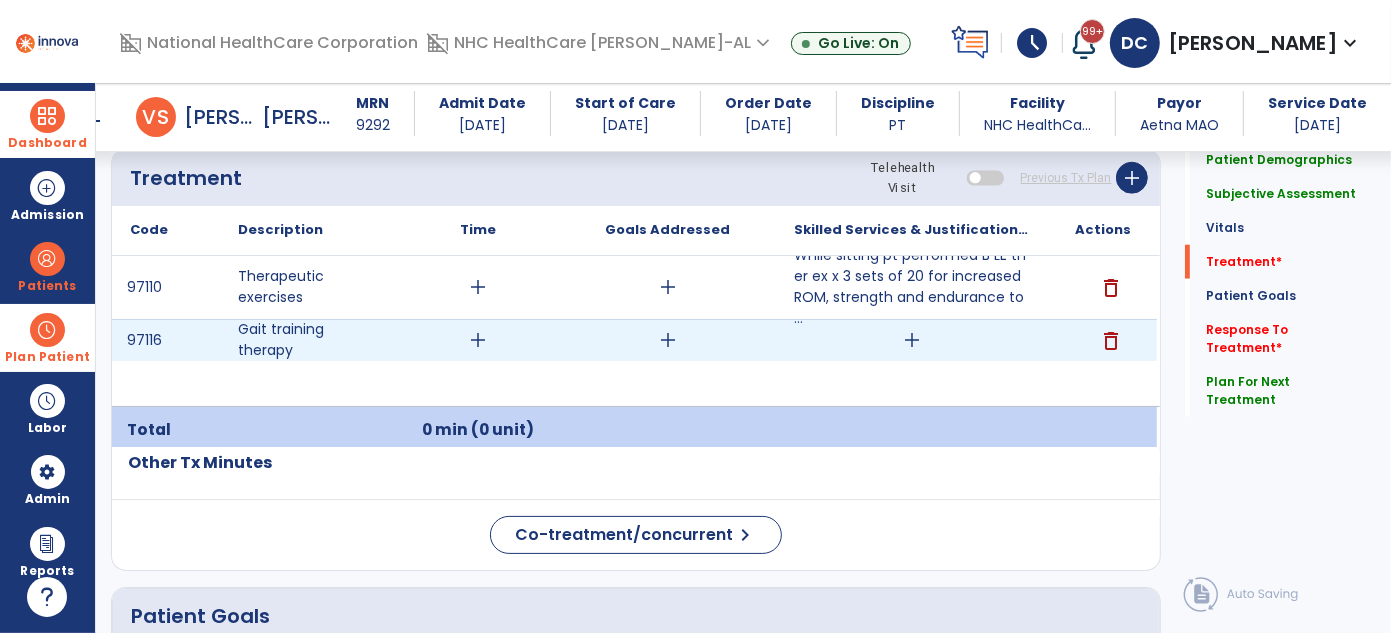 click on "add" at bounding box center [912, 340] 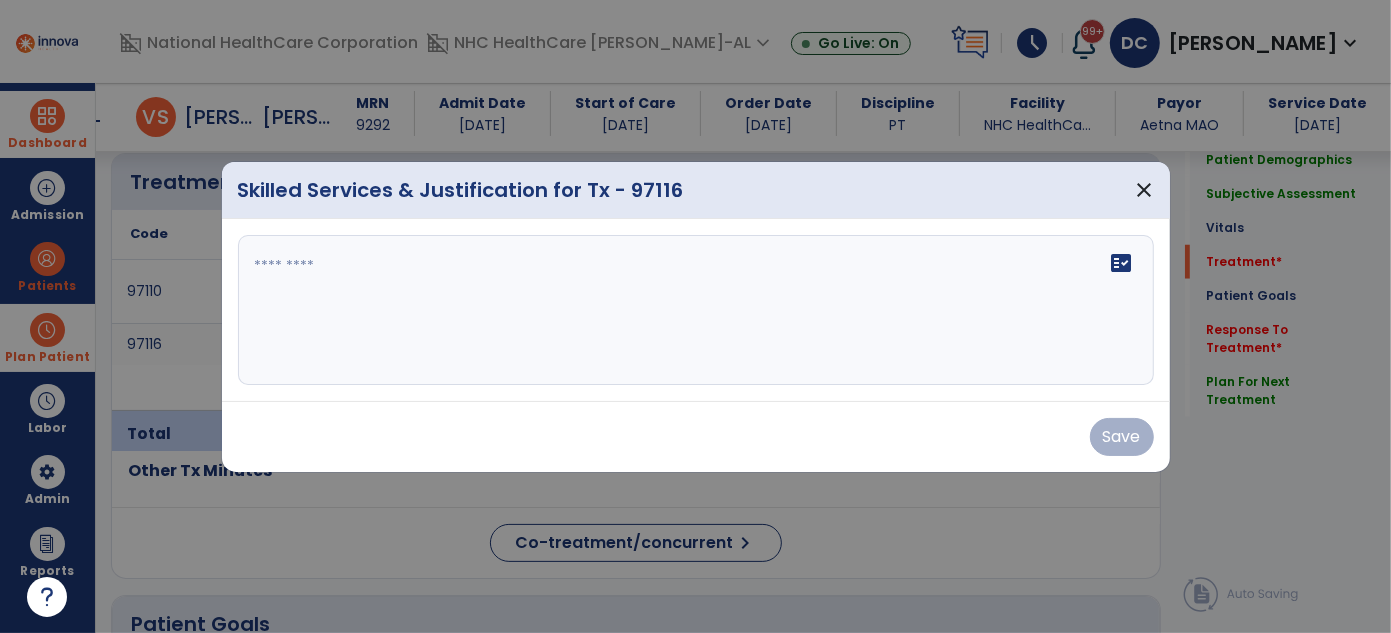 scroll, scrollTop: 1220, scrollLeft: 0, axis: vertical 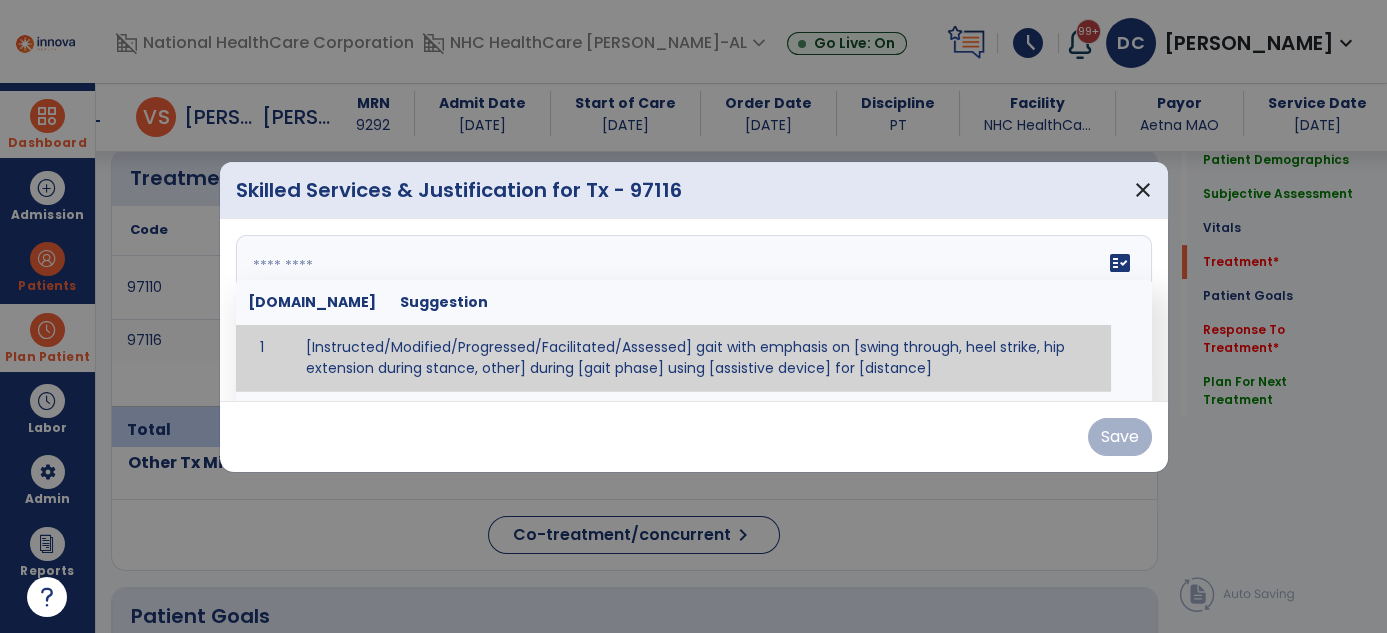 click on "fact_check  [DOMAIN_NAME] Suggestion 1 [Instructed/Modified/Progressed/Facilitated/Assessed] gait with emphasis on [swing through, heel strike, hip extension during stance, other] during [gait phase] using [assistive device] for [distance] 2 [Instructed/Modified/Progressed/Facilitated/Assessed] use of [assistive device] and [NWB, PWB, step-to gait pattern, step through gait pattern] 3 [Instructed/Modified/Progressed/Facilitated/Assessed] patient's ability to [ascend/descend # of steps, perform directional changes, walk on even/uneven surfaces, pick-up objects off floor, velocity changes, other] using [assistive device]. 4 [Instructed/Modified/Progressed/Facilitated/Assessed] pre-gait activities including [identify exercise] in order to prepare for gait training. 5" at bounding box center (694, 310) 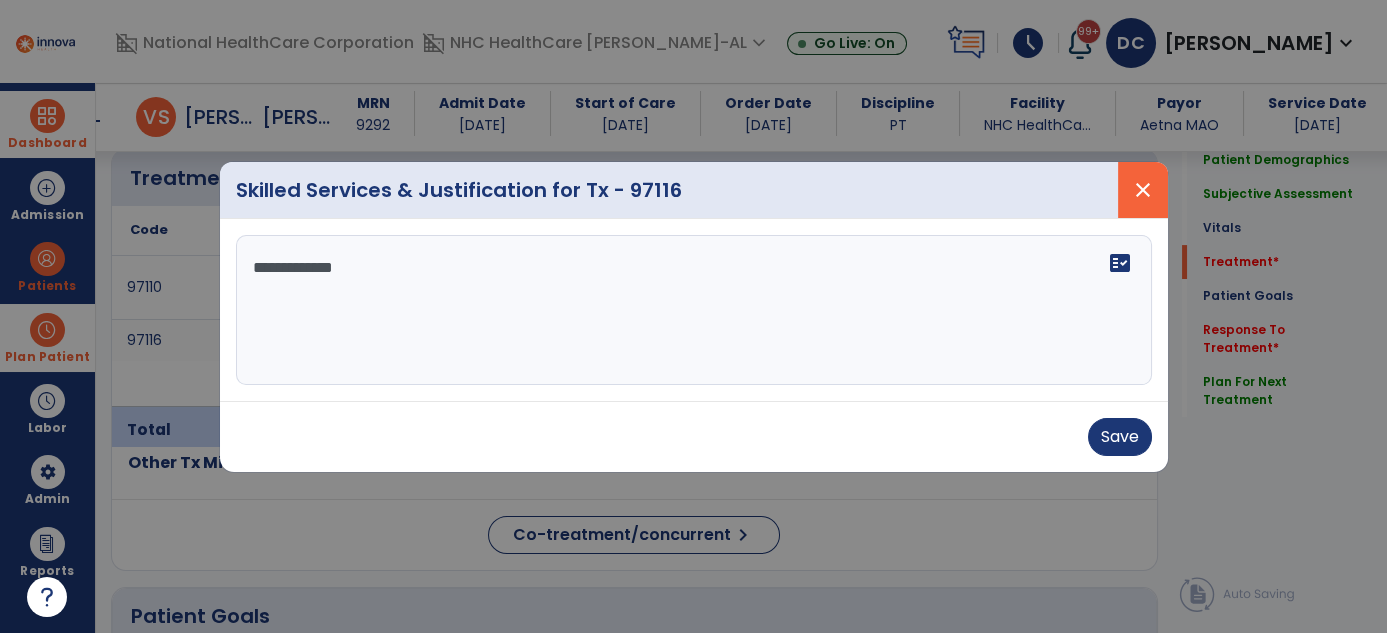 type on "**********" 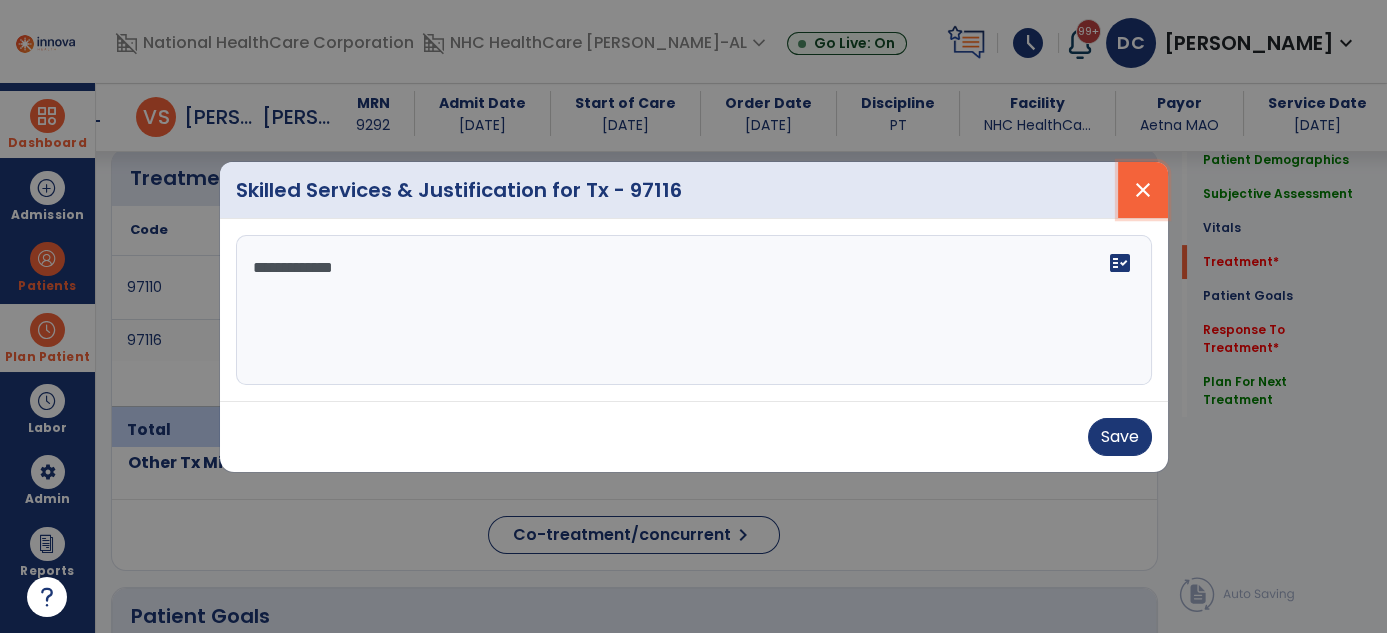 click on "close" at bounding box center (1143, 190) 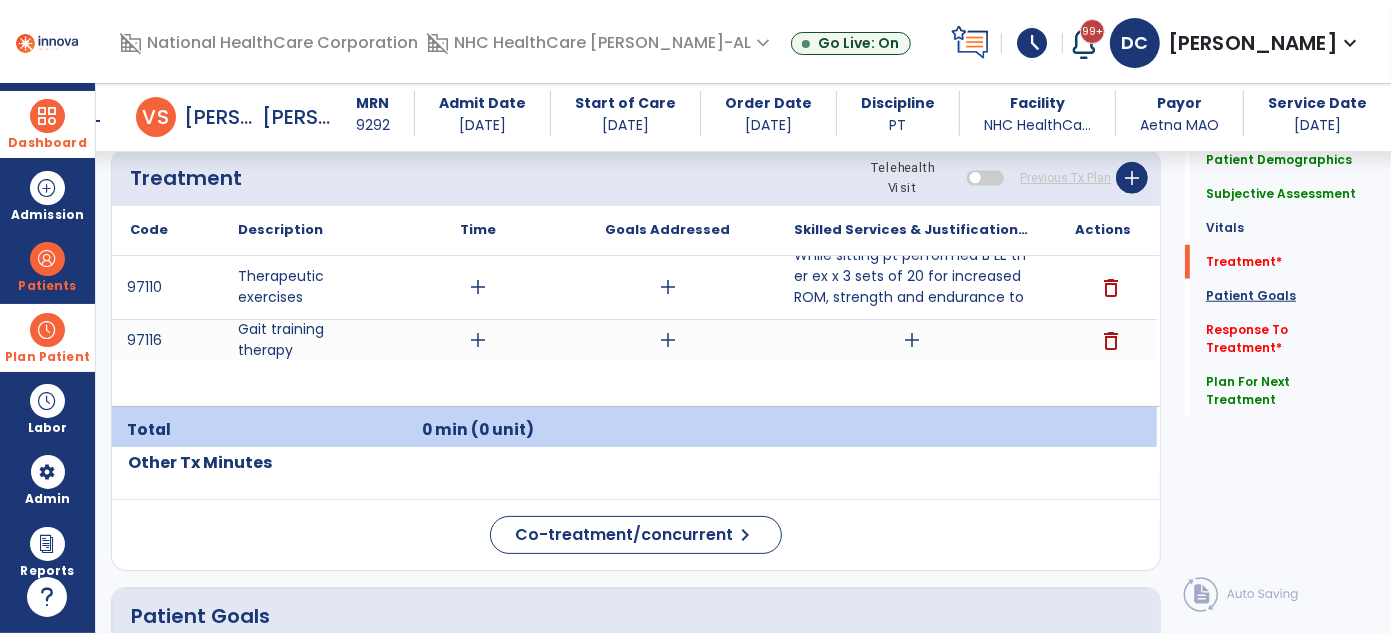 click on "Patient Goals" 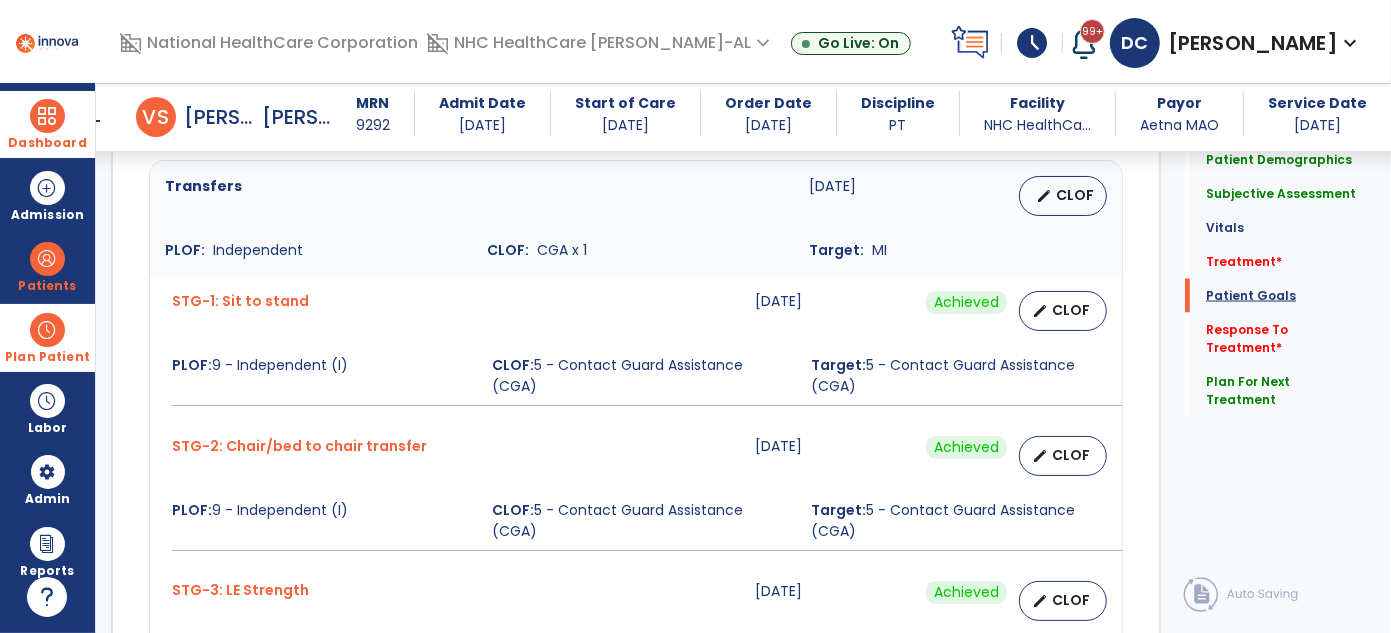 scroll, scrollTop: 2395, scrollLeft: 0, axis: vertical 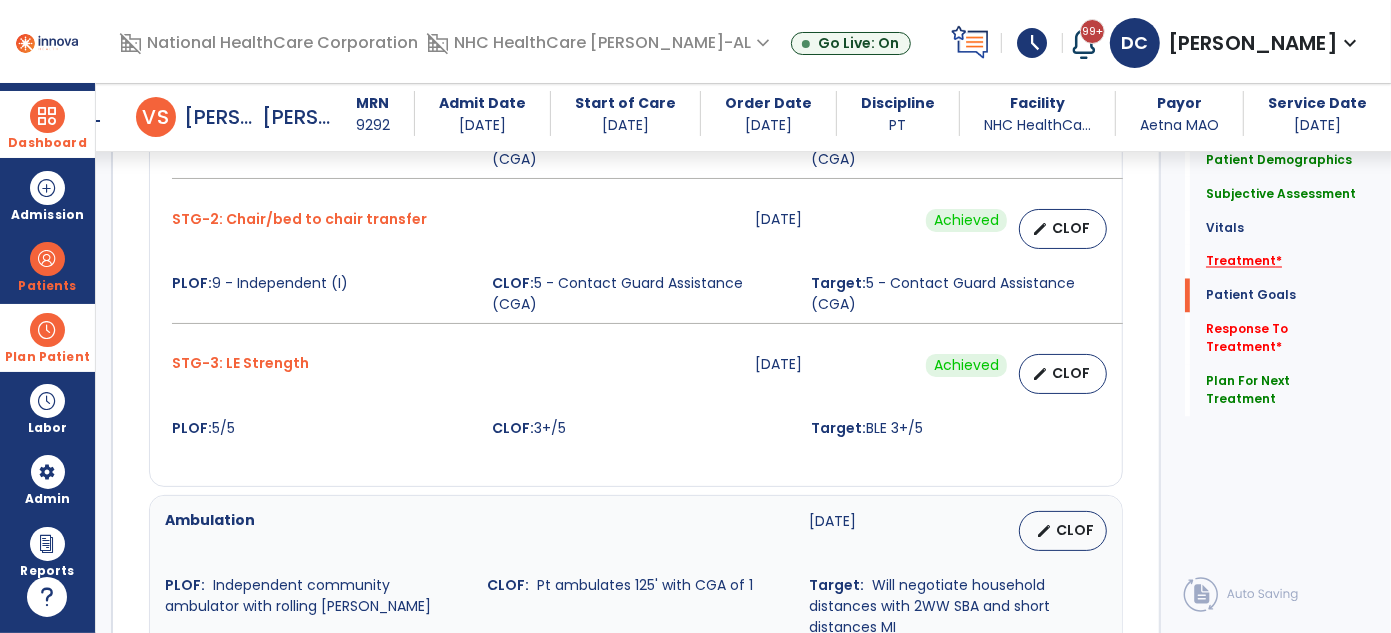 click on "Treatment   *" 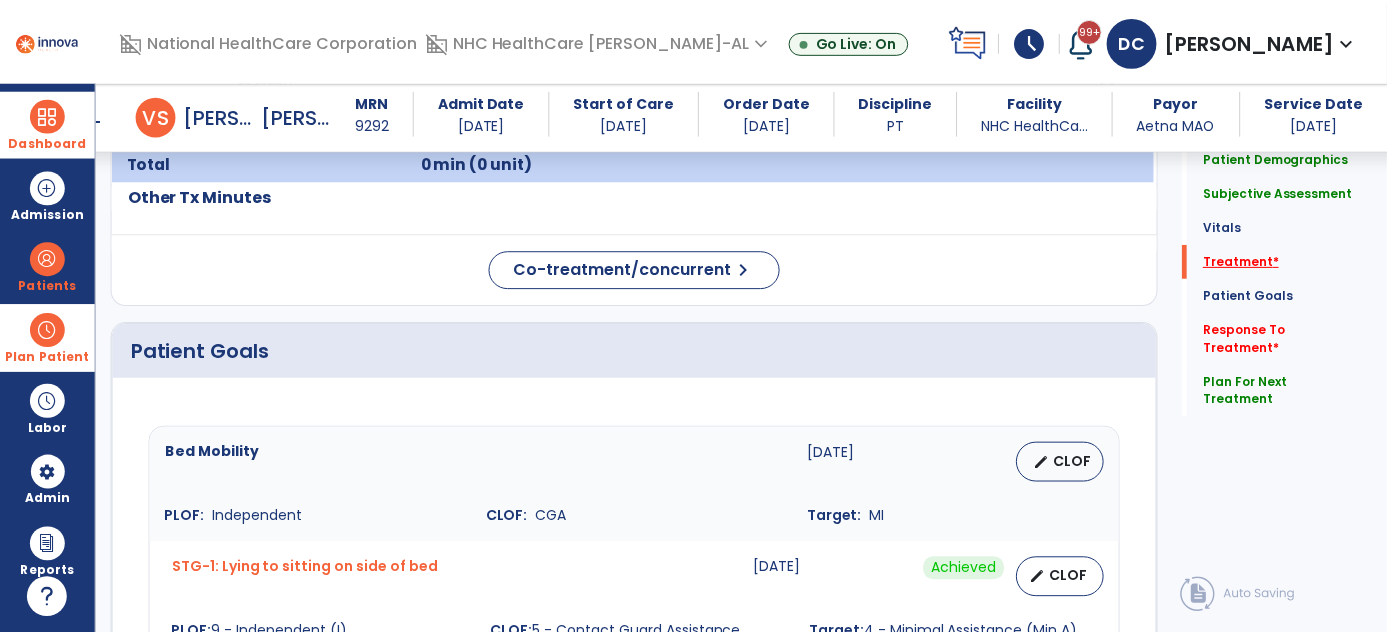 scroll, scrollTop: 1220, scrollLeft: 0, axis: vertical 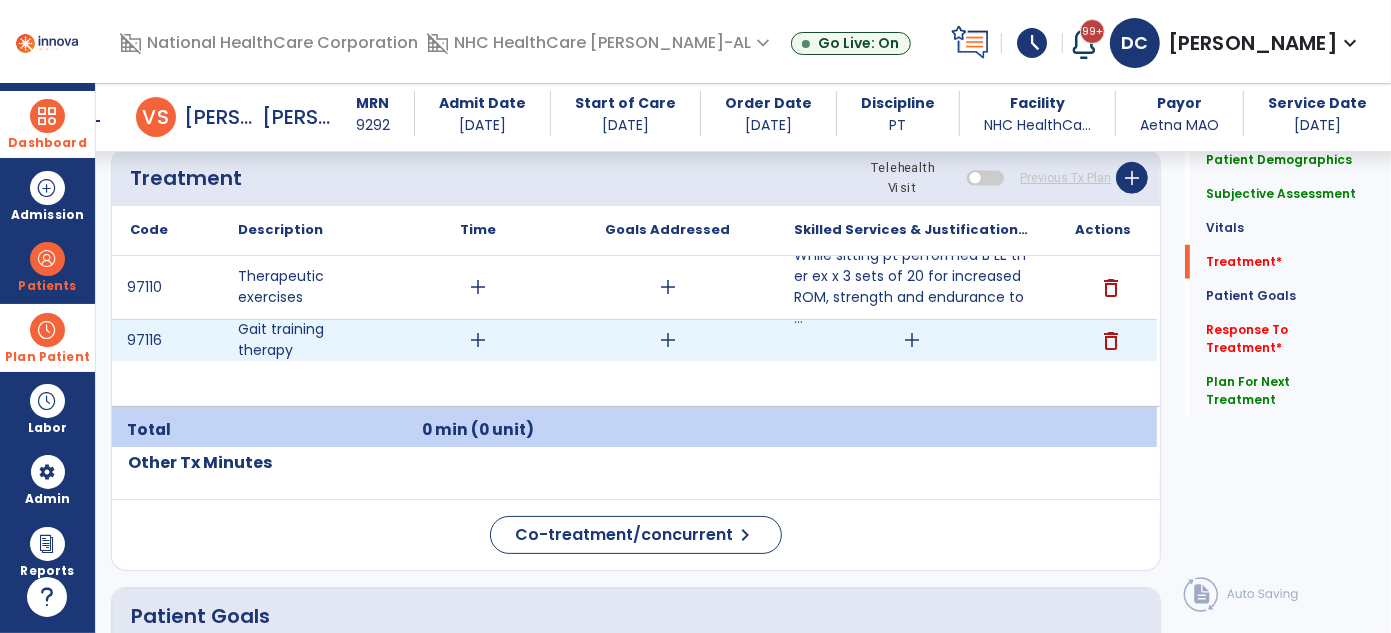 click on "add" at bounding box center (912, 340) 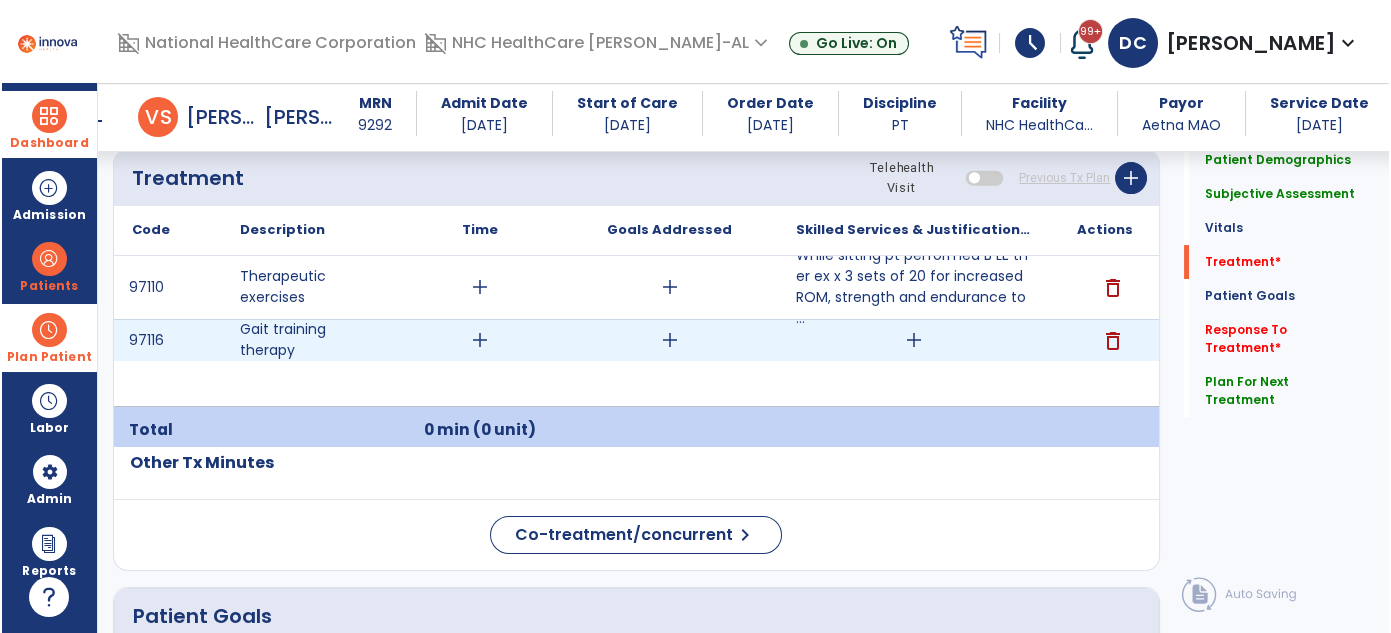 scroll, scrollTop: 1220, scrollLeft: 0, axis: vertical 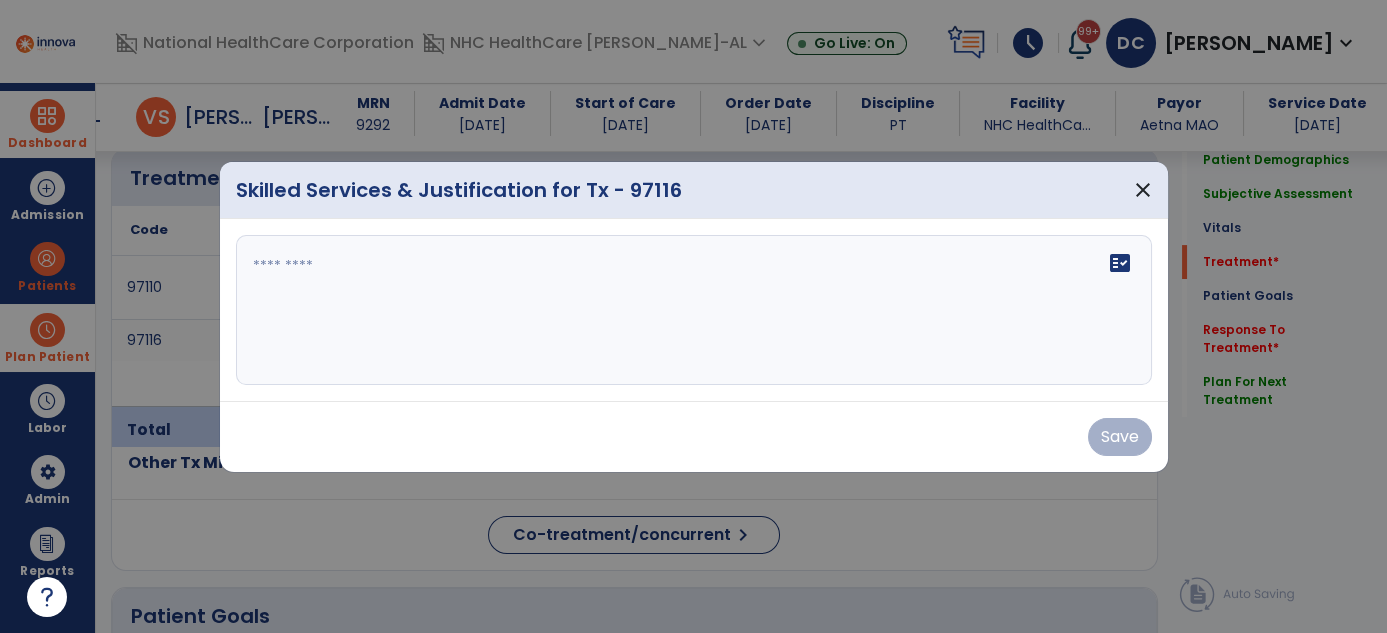 click on "fact_check" at bounding box center (694, 310) 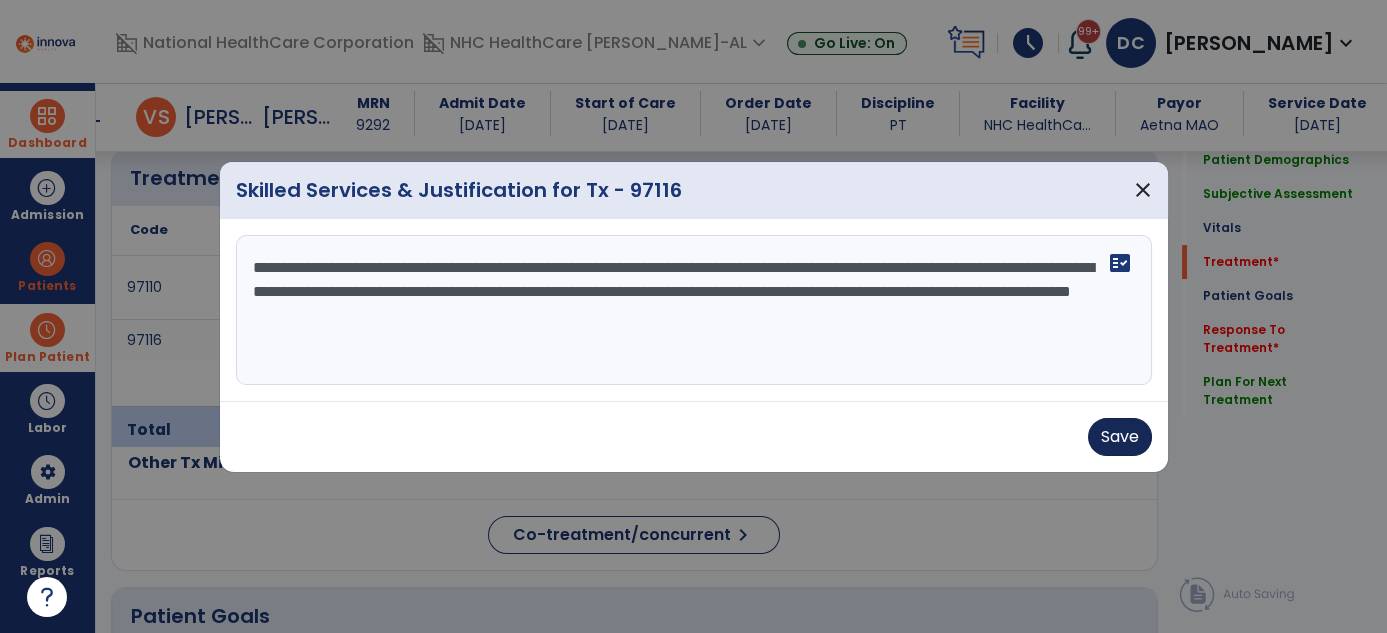 type on "**********" 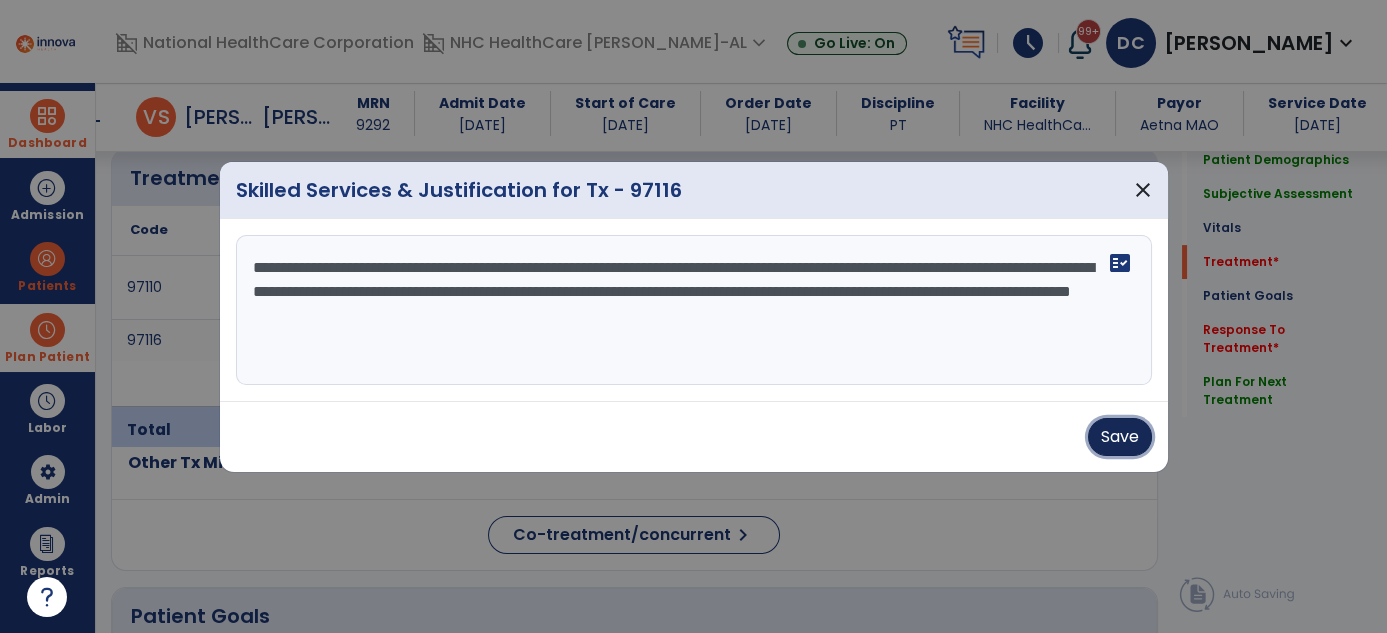 click on "Save" at bounding box center (1120, 437) 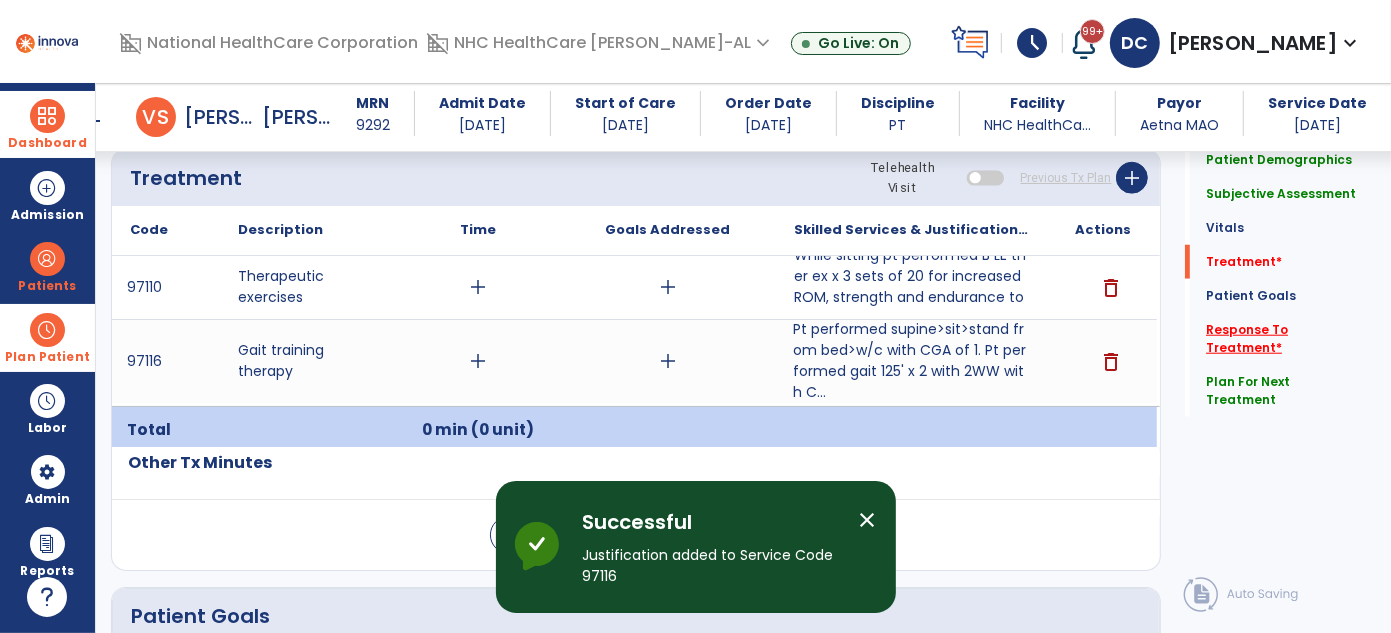 click on "Response To Treatment   *" 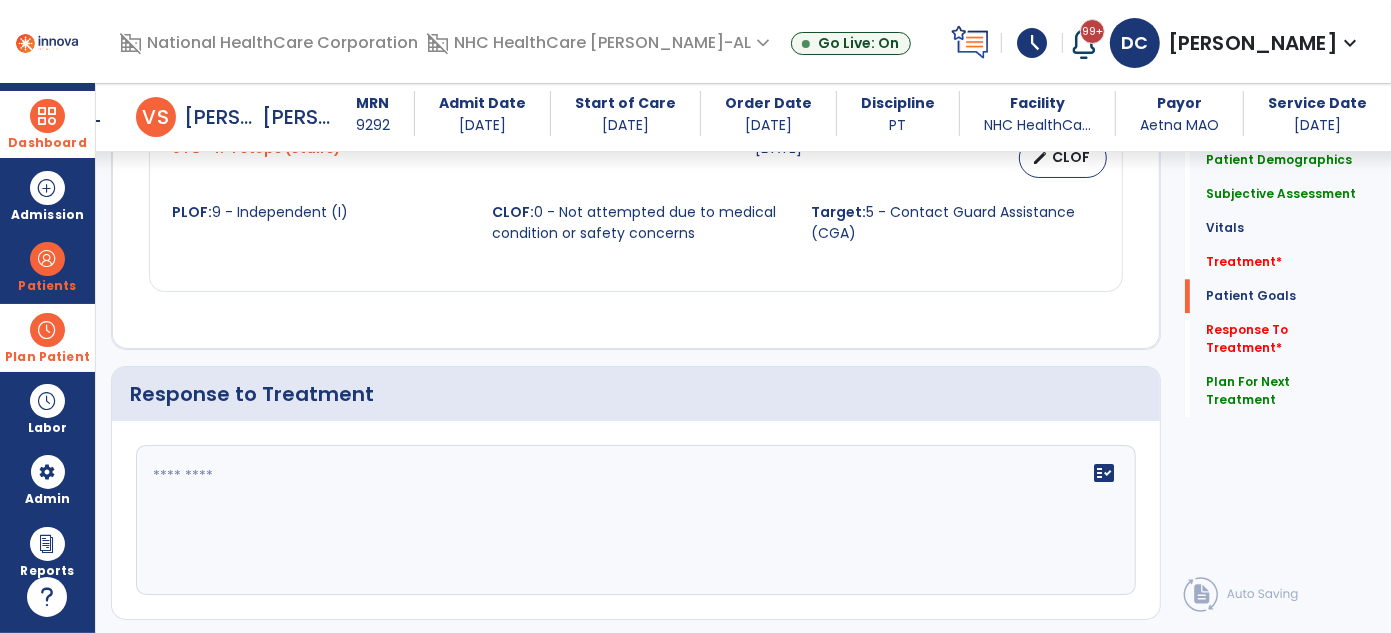scroll, scrollTop: 3488, scrollLeft: 0, axis: vertical 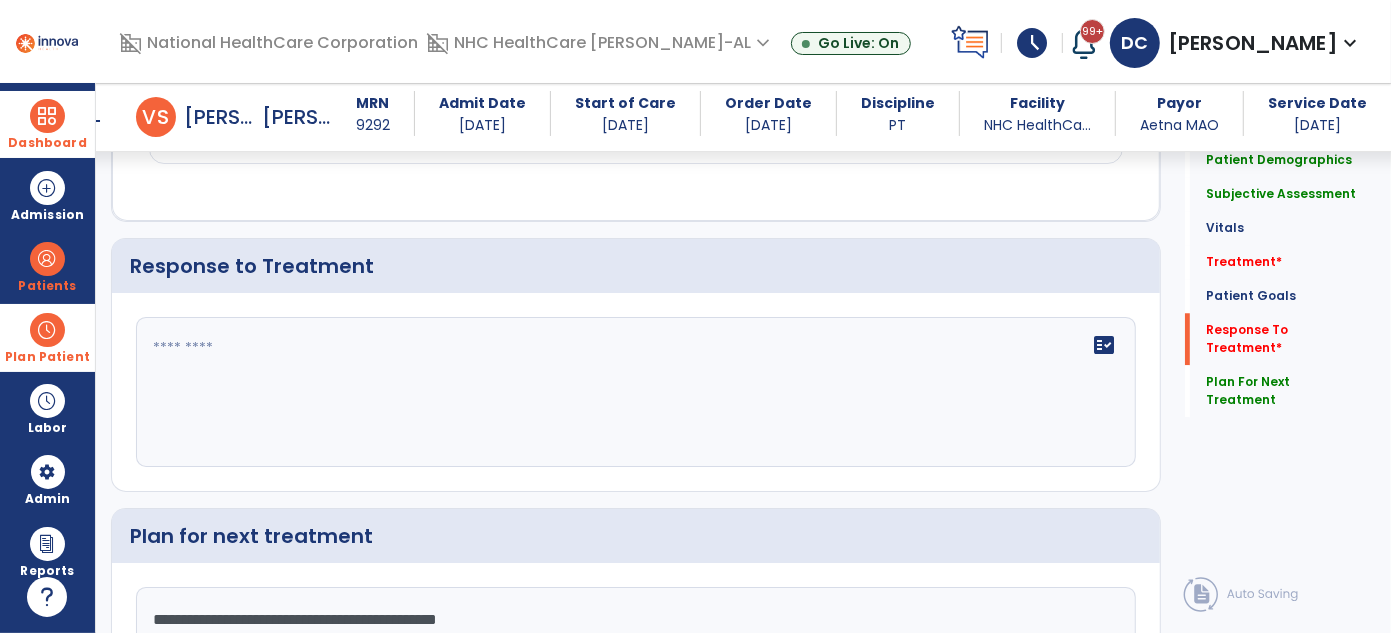 click 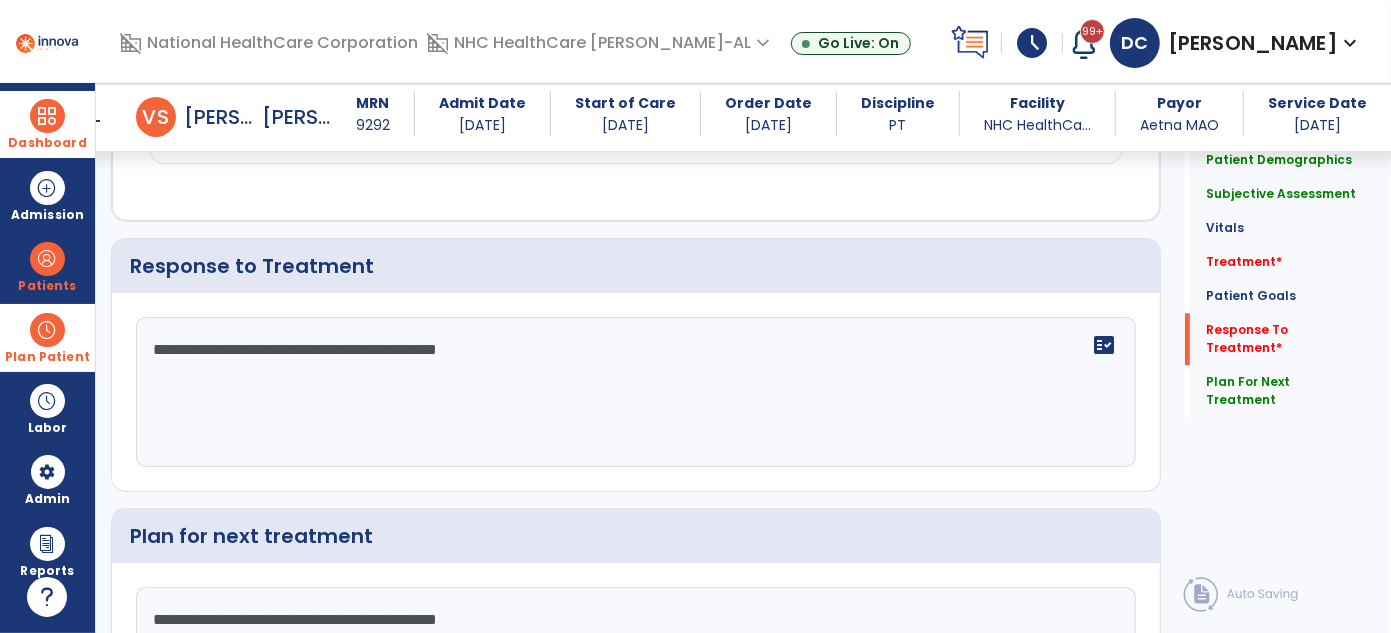 type on "**********" 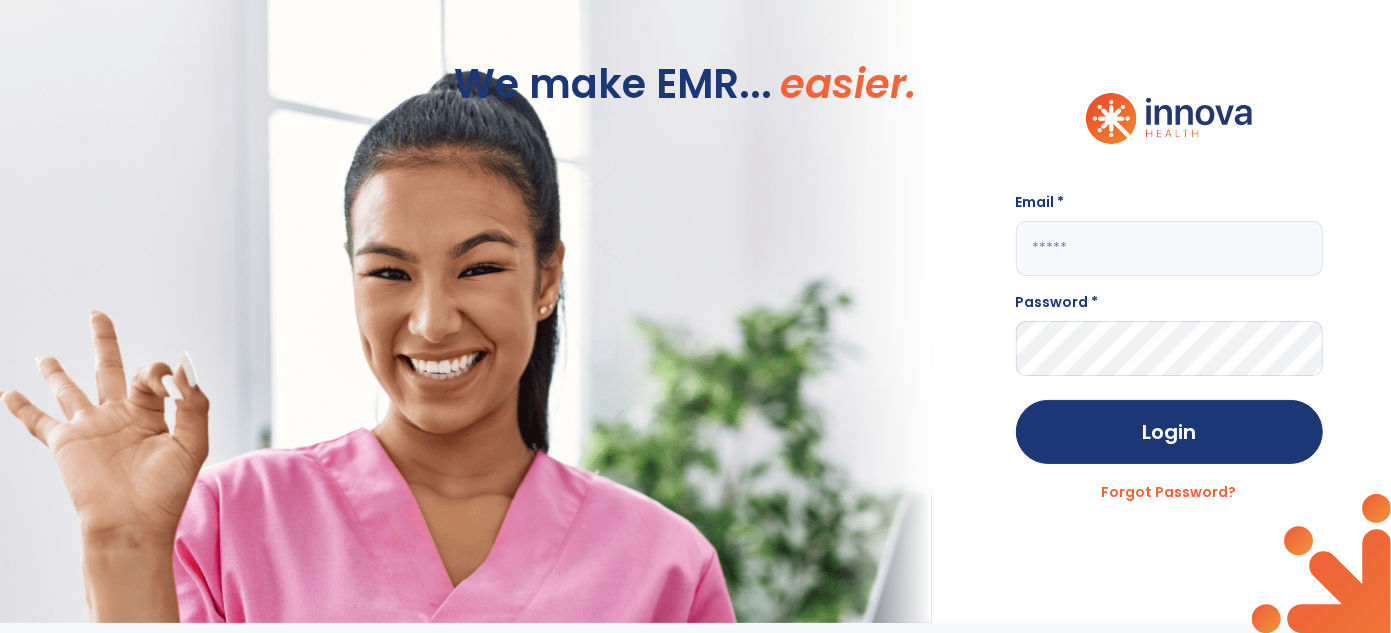 scroll, scrollTop: 0, scrollLeft: 0, axis: both 